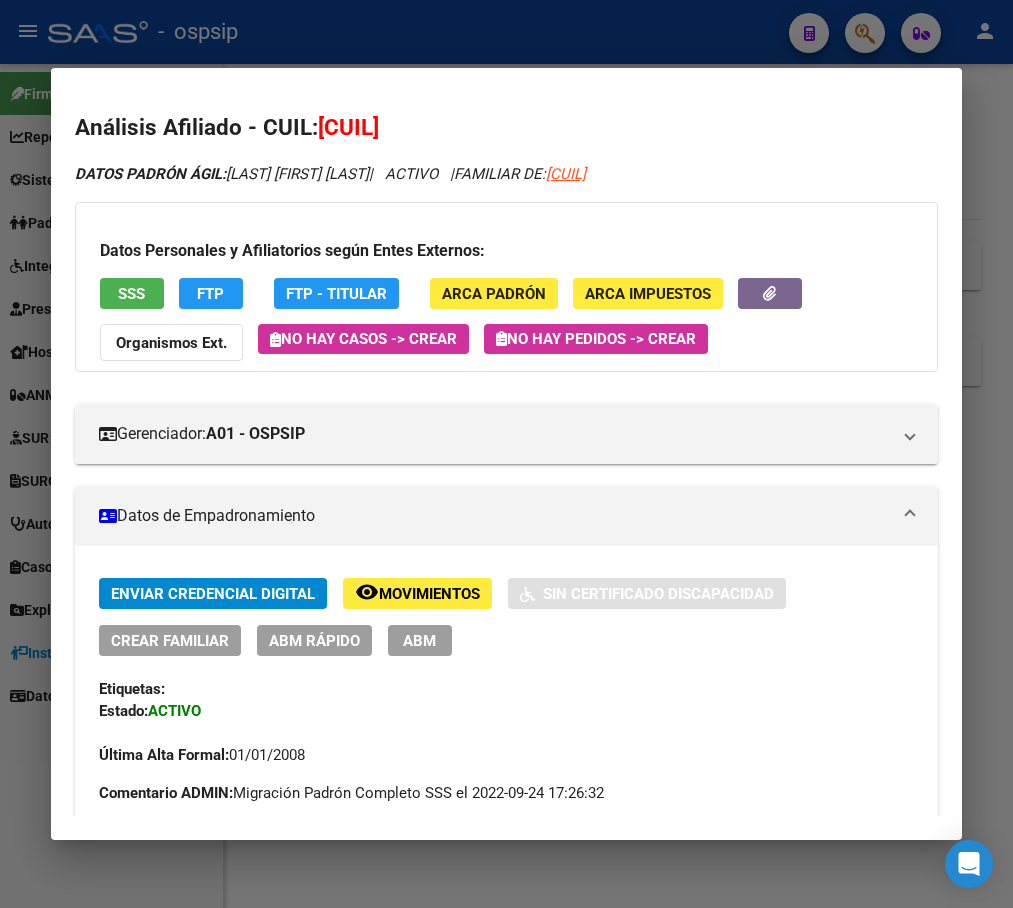 scroll, scrollTop: 0, scrollLeft: 0, axis: both 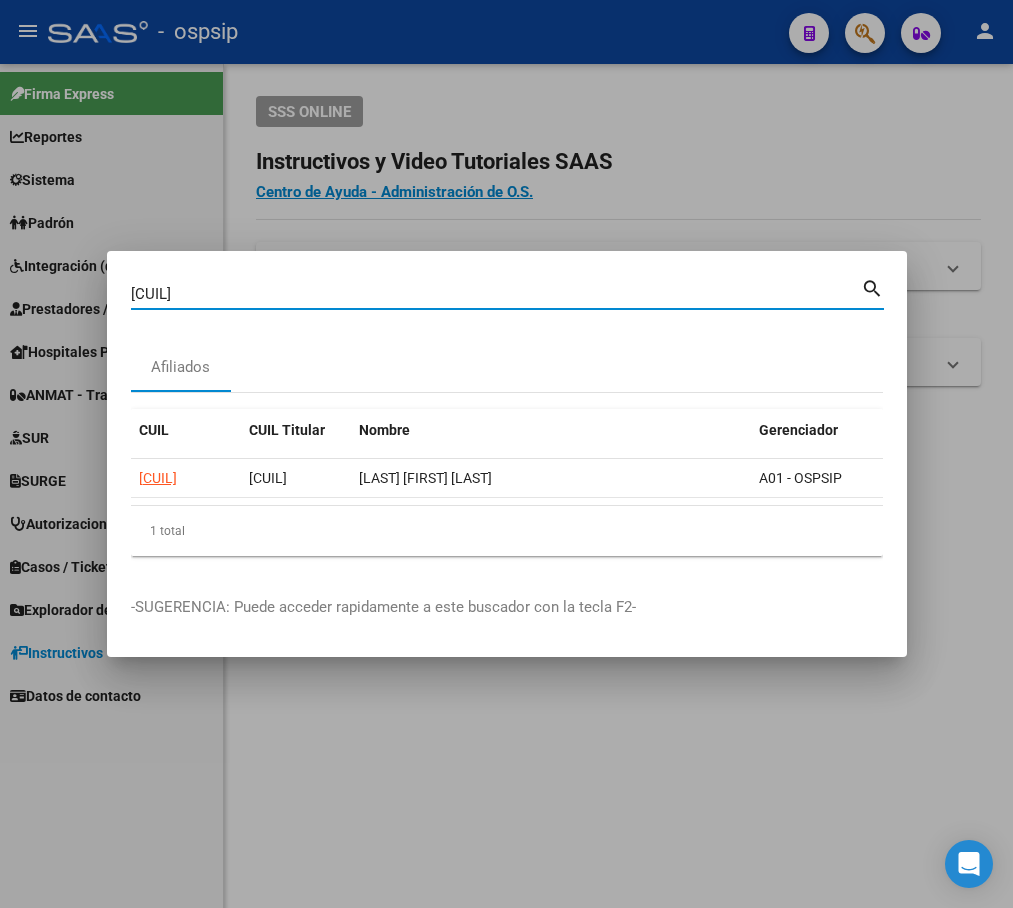 drag, startPoint x: 267, startPoint y: 287, endPoint x: 59, endPoint y: 301, distance: 208.47063 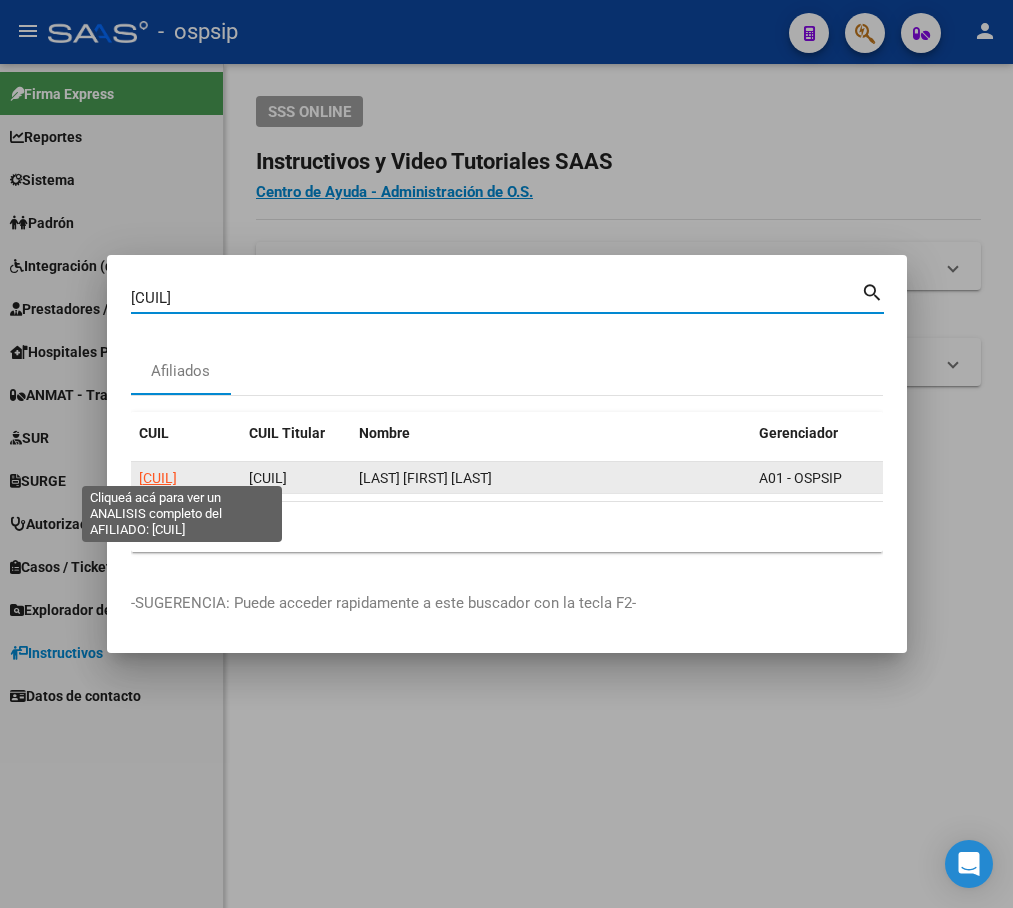 click on "[CUIL]" 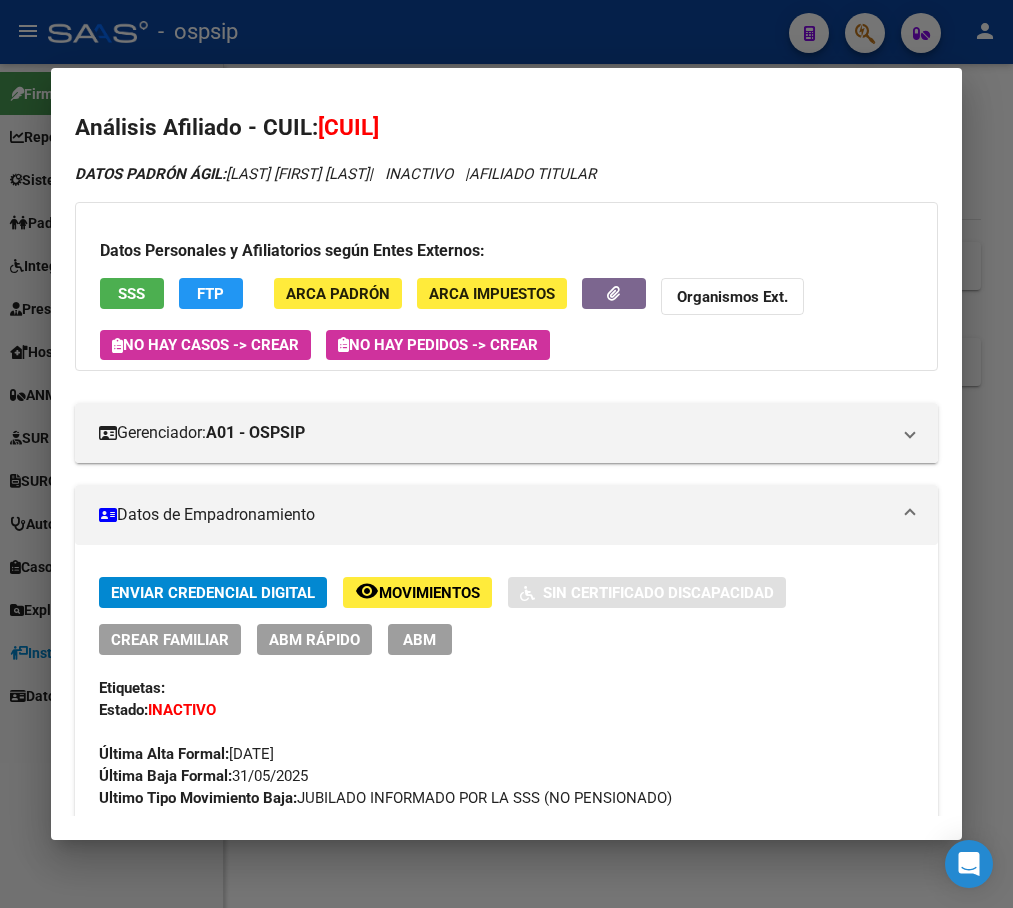 click on "SSS" at bounding box center [132, 293] 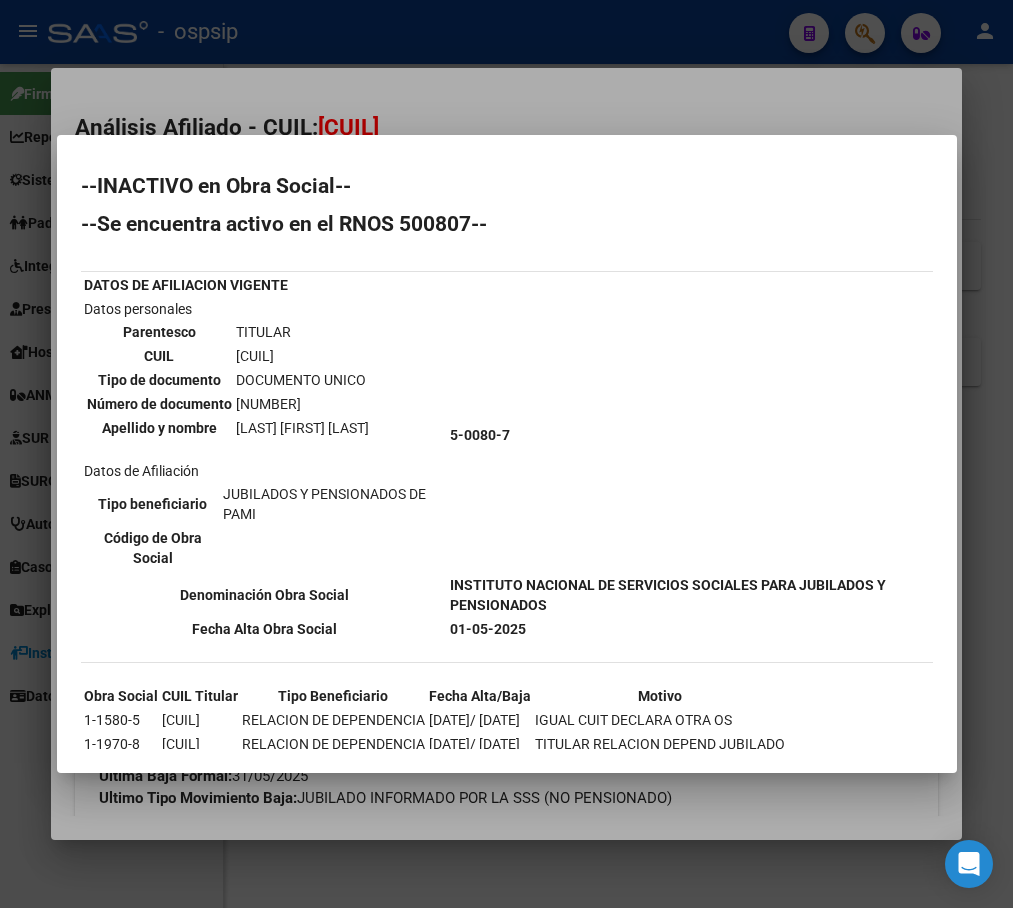 click at bounding box center [506, 454] 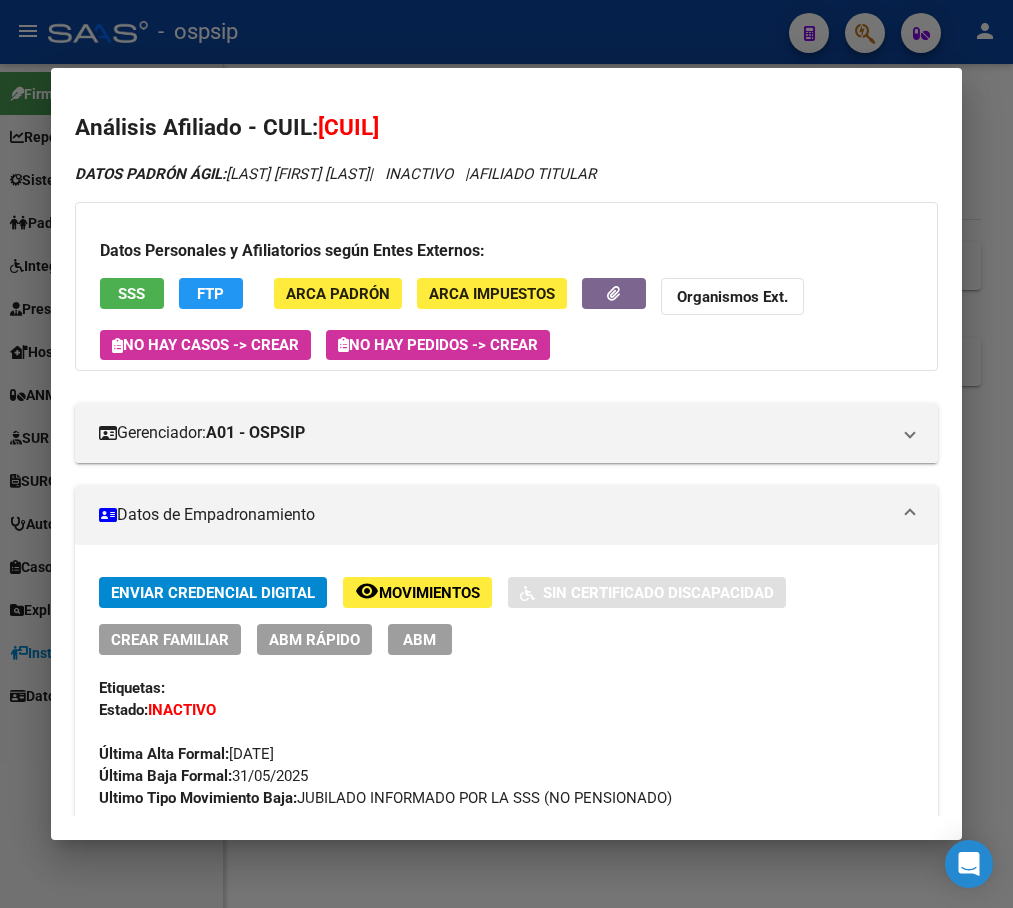 click at bounding box center [506, 454] 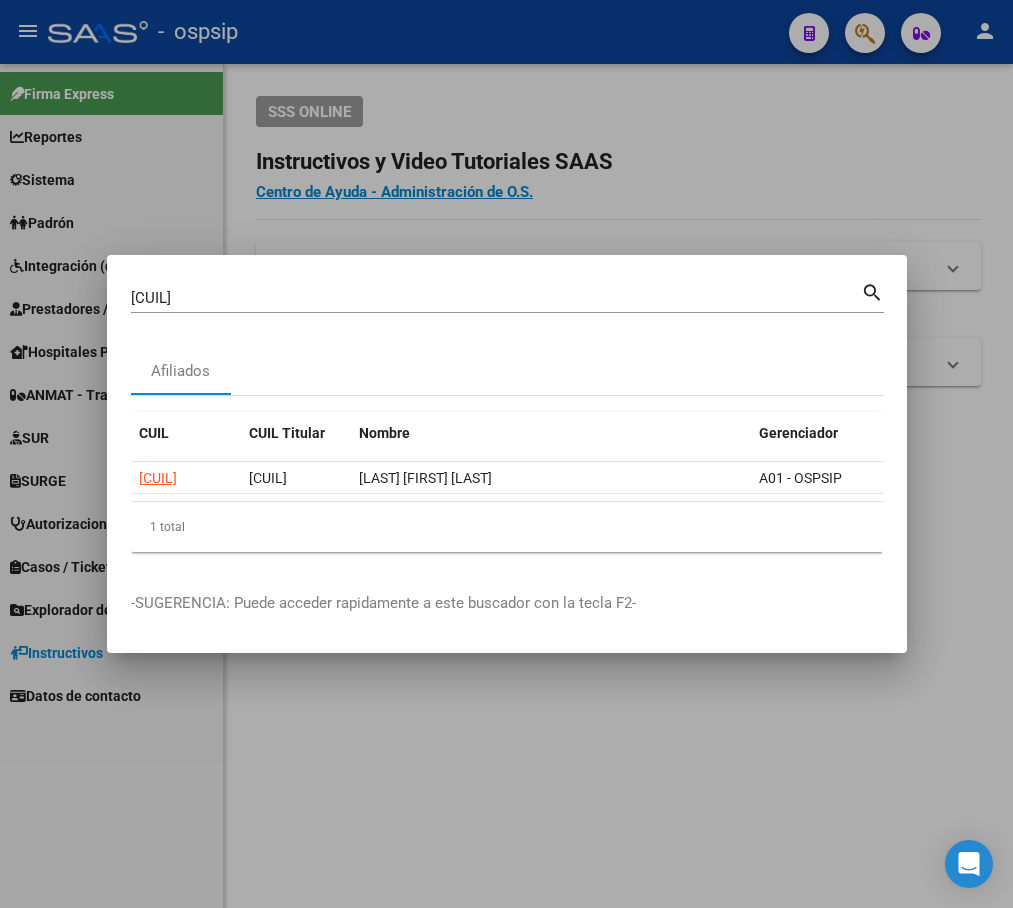 drag, startPoint x: 760, startPoint y: 173, endPoint x: 643, endPoint y: 98, distance: 138.97482 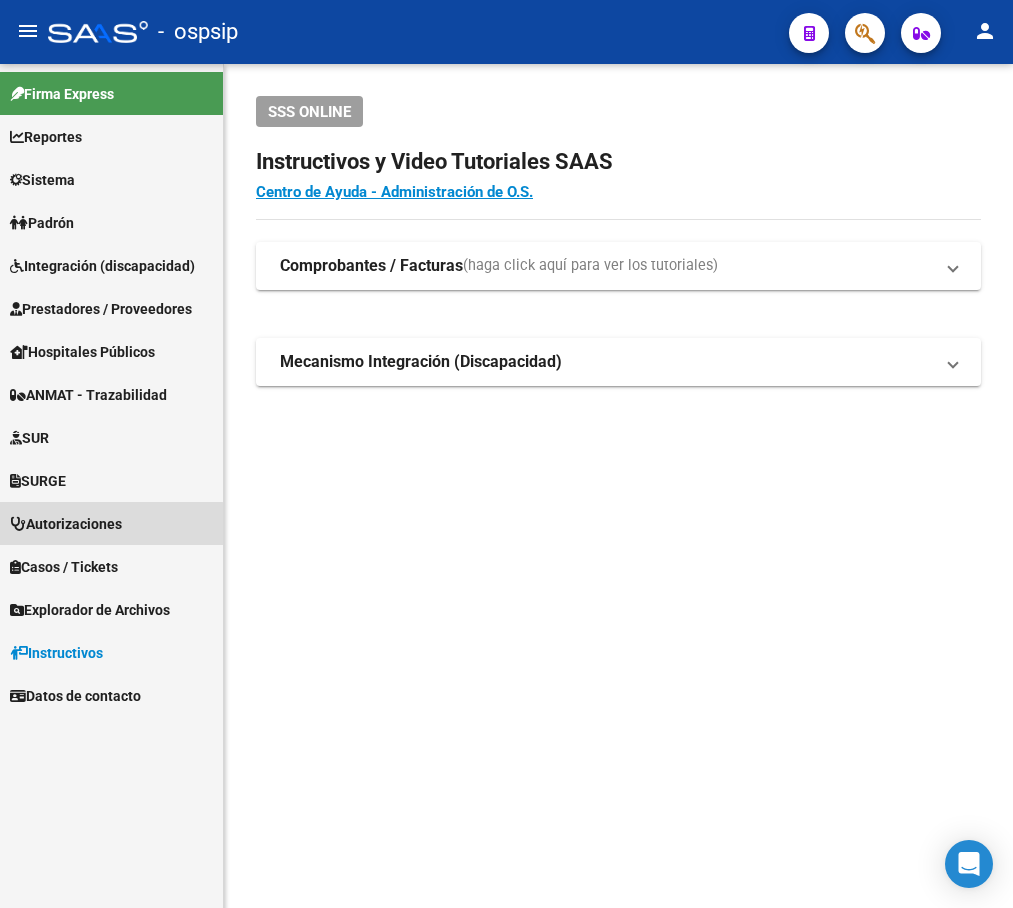 click on "Autorizaciones" at bounding box center (66, 524) 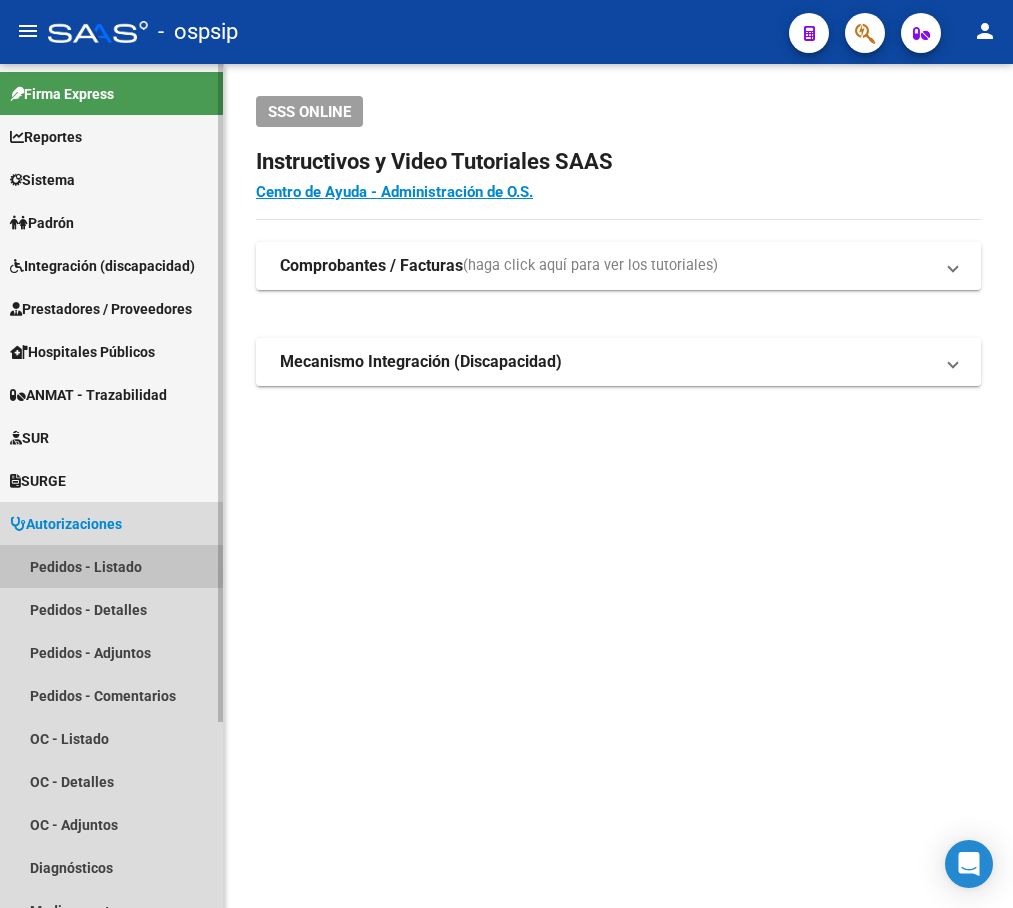 click on "Pedidos - Listado" at bounding box center [111, 566] 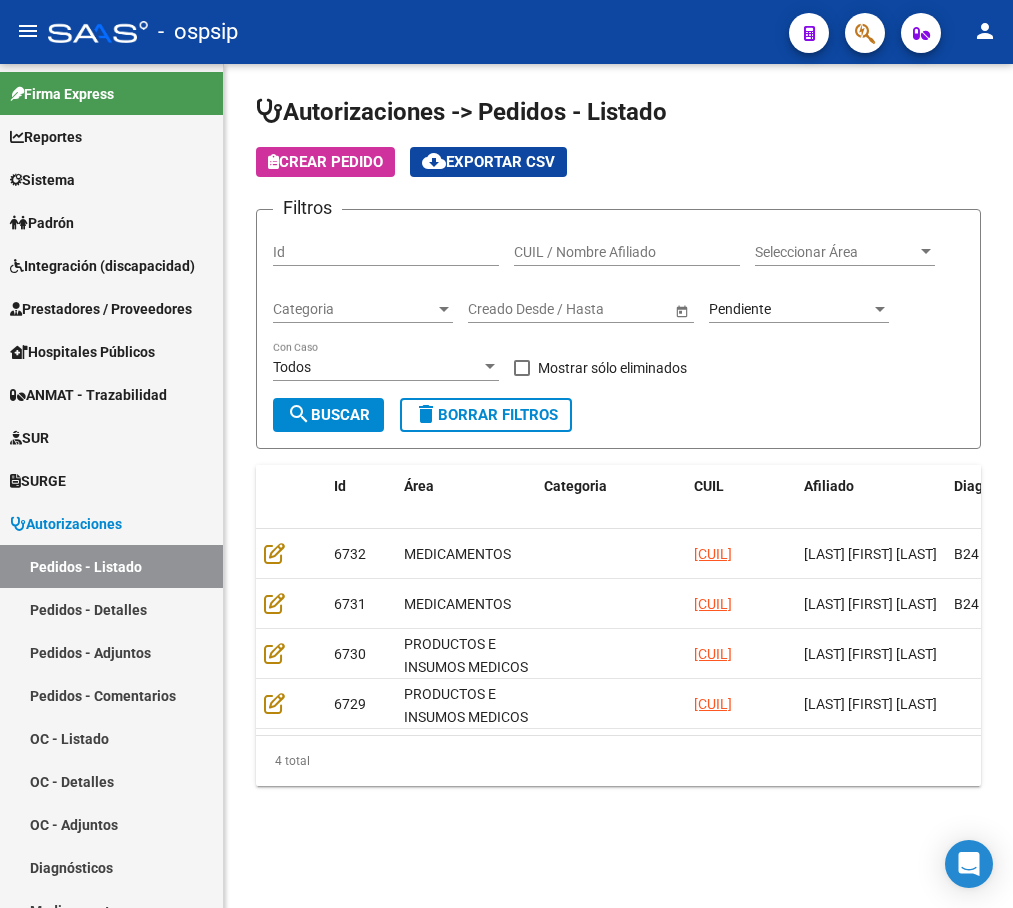 click on "Pendiente" at bounding box center (740, 309) 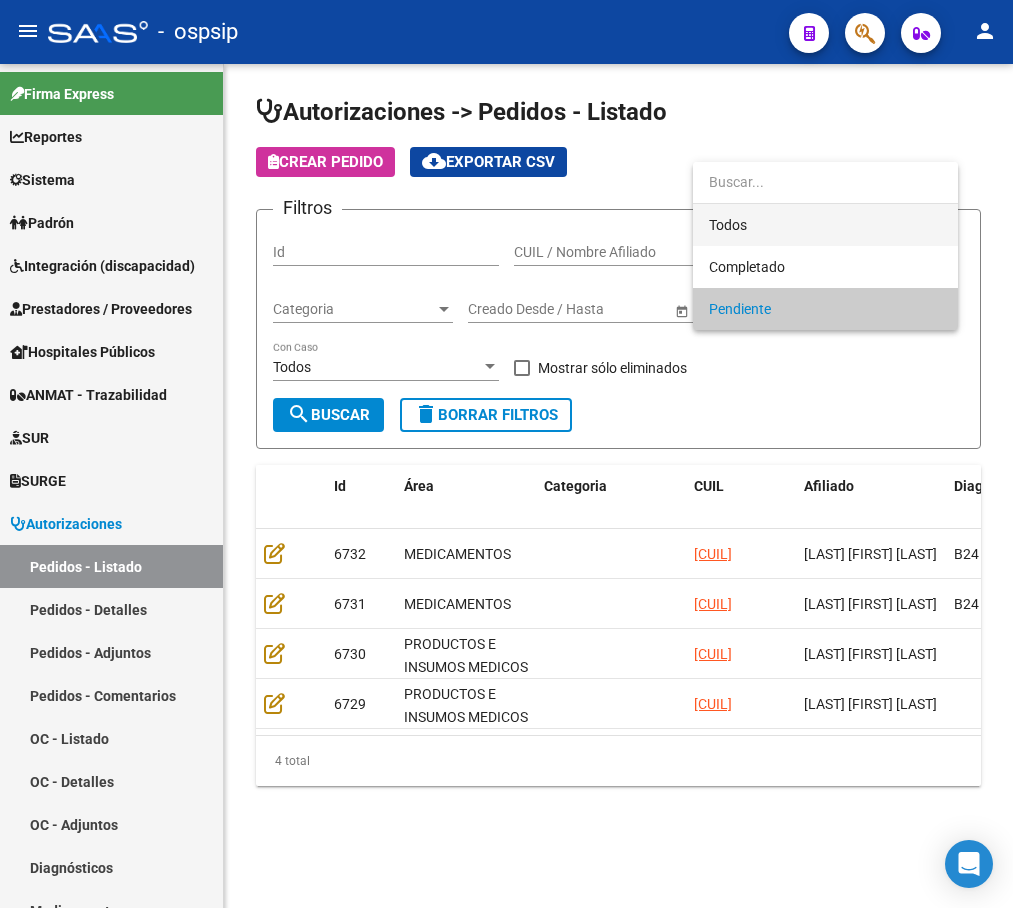 click on "Todos" at bounding box center (825, 225) 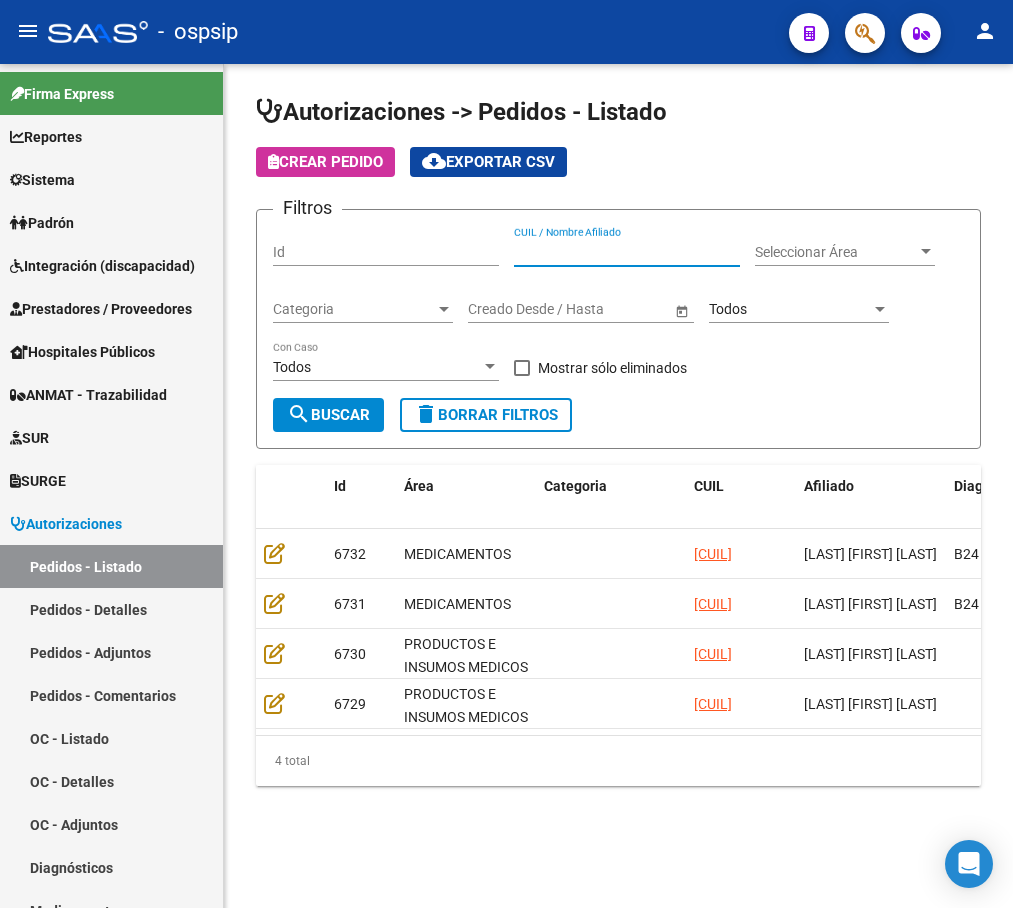 drag, startPoint x: 607, startPoint y: 240, endPoint x: 572, endPoint y: 245, distance: 35.35534 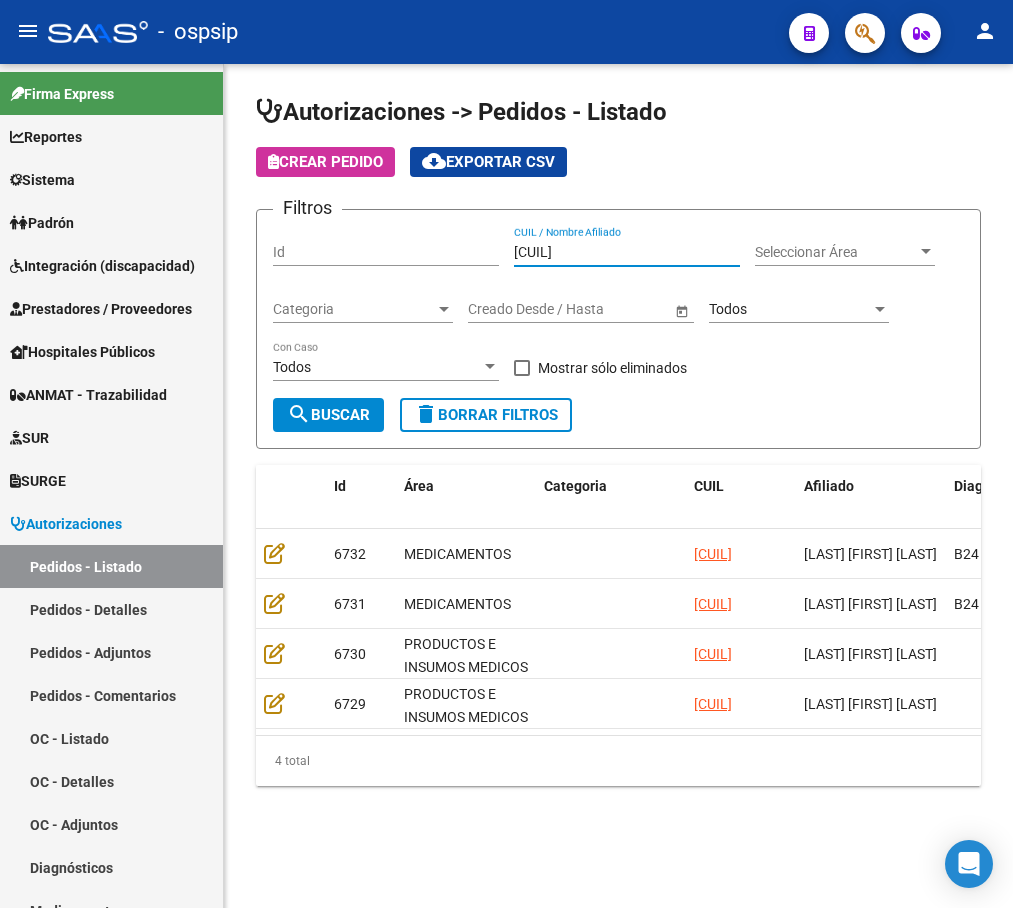 type on "[CUIL]" 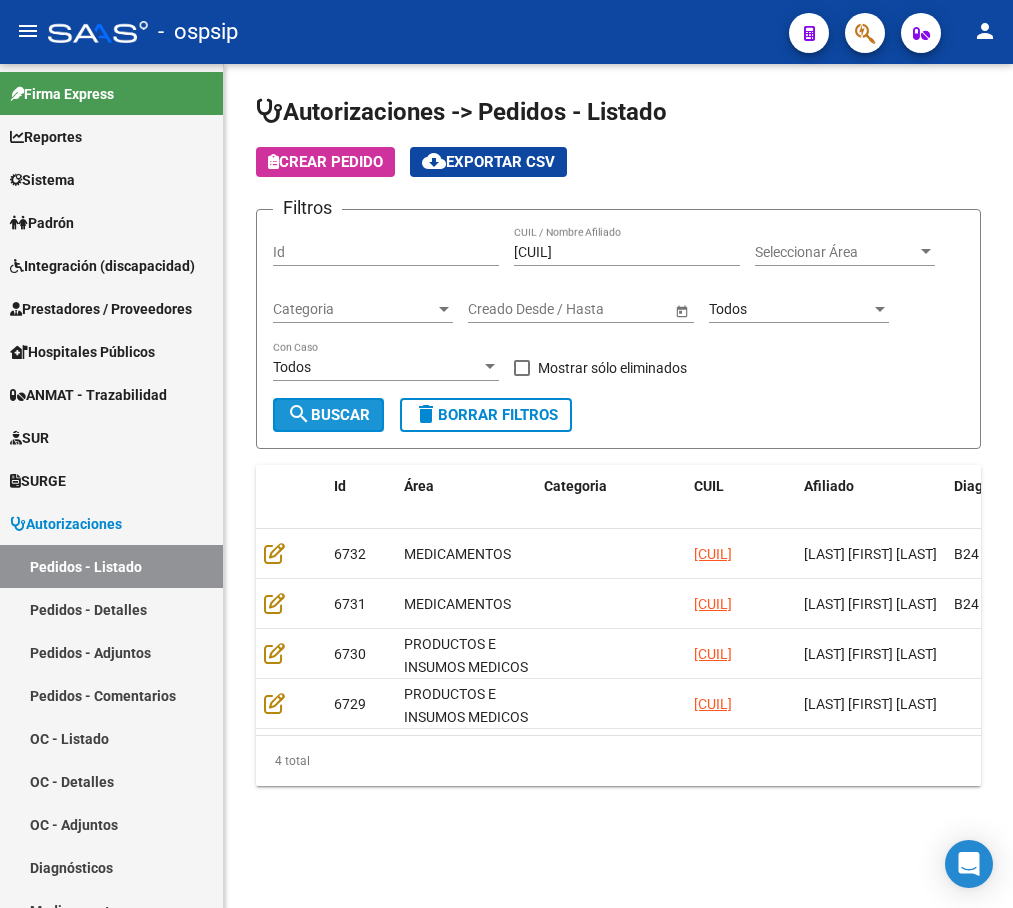 click on "search  Buscar" 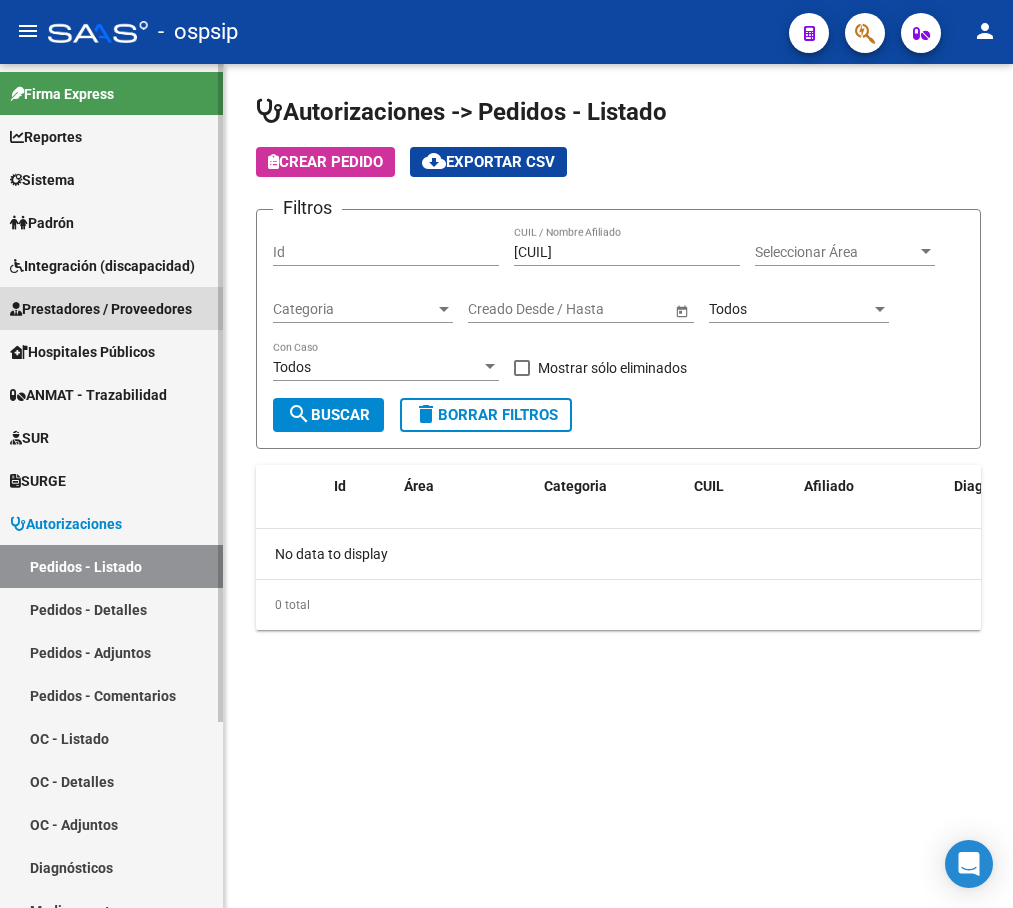 click on "Prestadores / Proveedores" at bounding box center [101, 309] 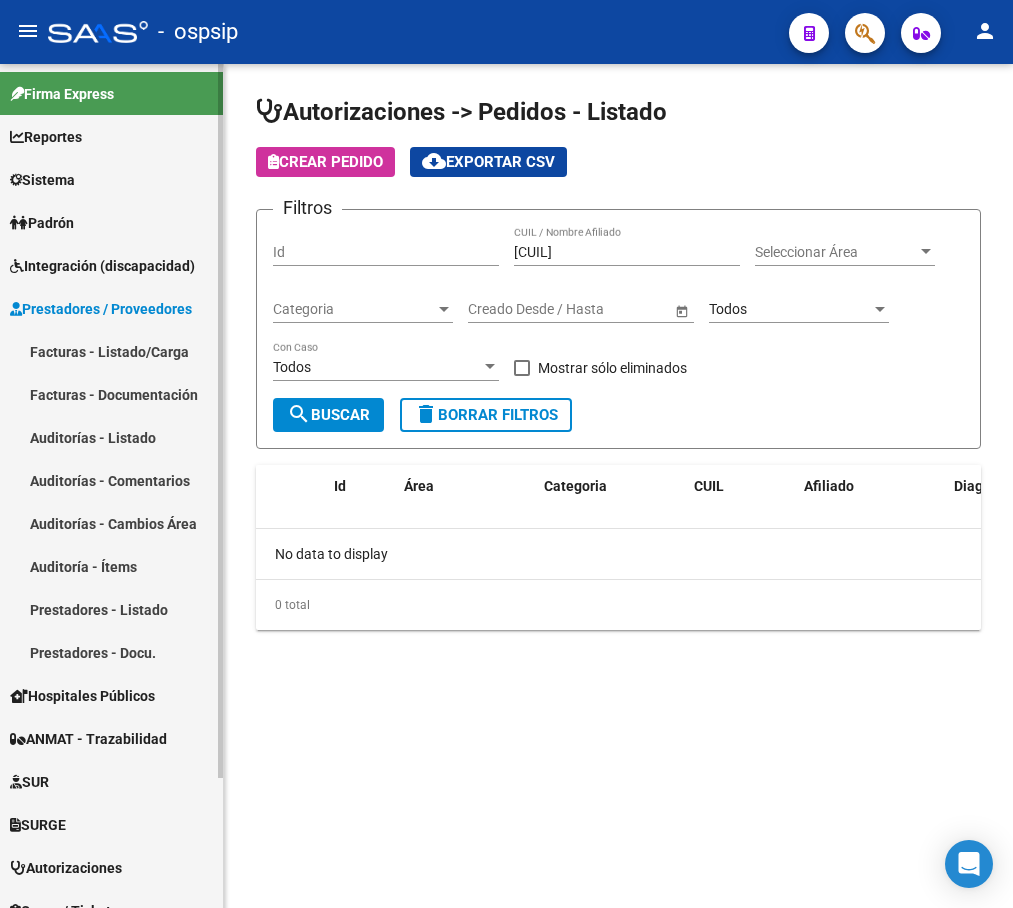 click on "Facturas - Listado/Carga" at bounding box center (111, 351) 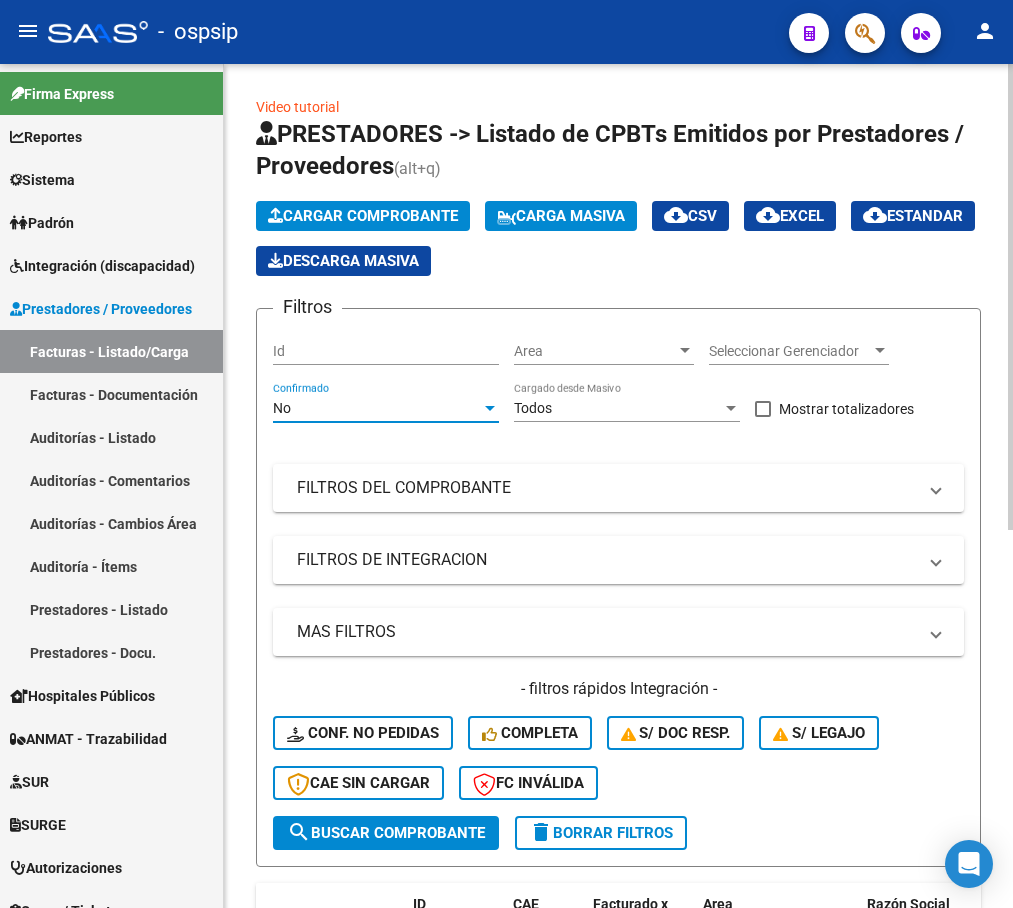 click on "No" at bounding box center [377, 408] 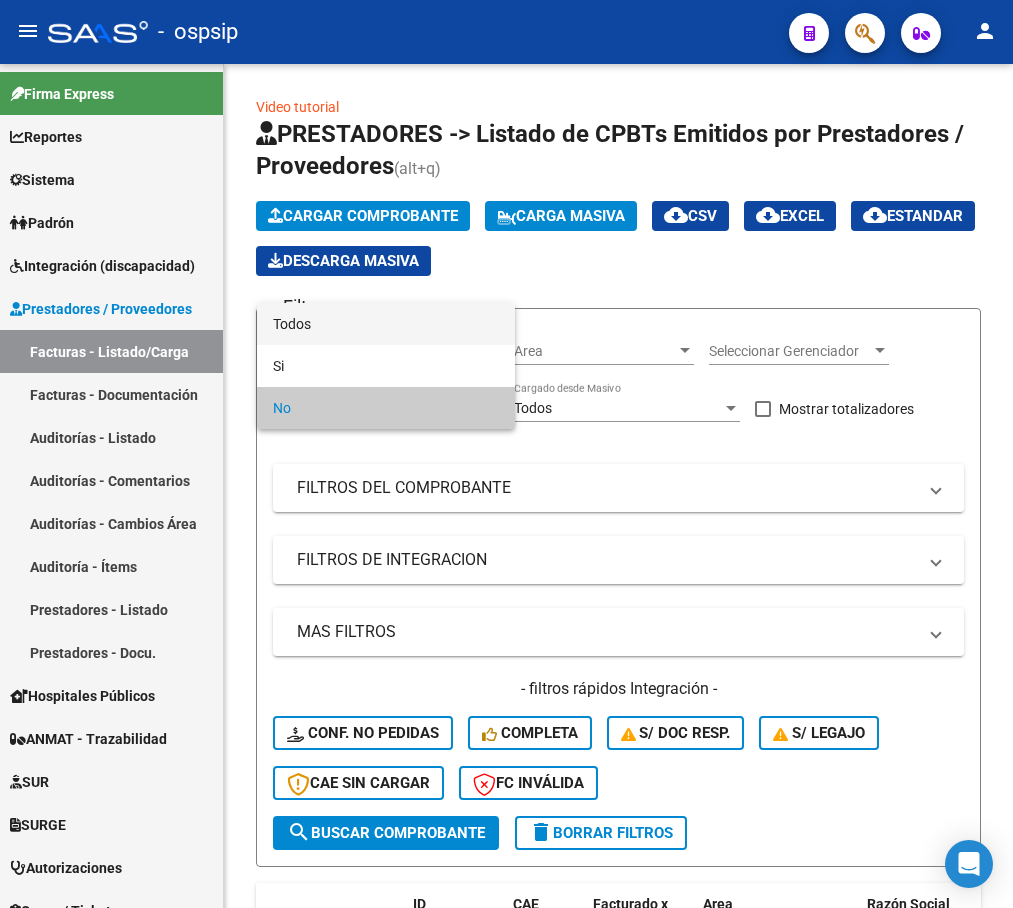 click on "Todos   Si   No" at bounding box center (506, 454) 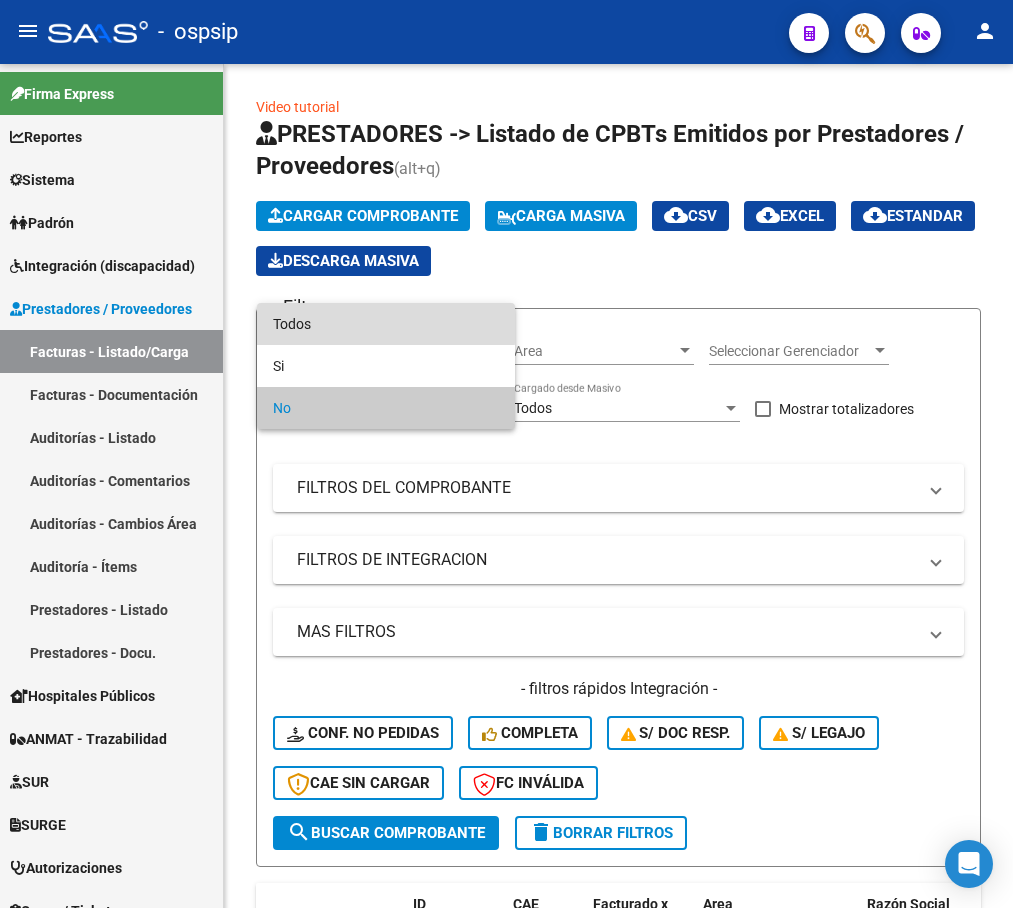 click on "Todos" at bounding box center [386, 324] 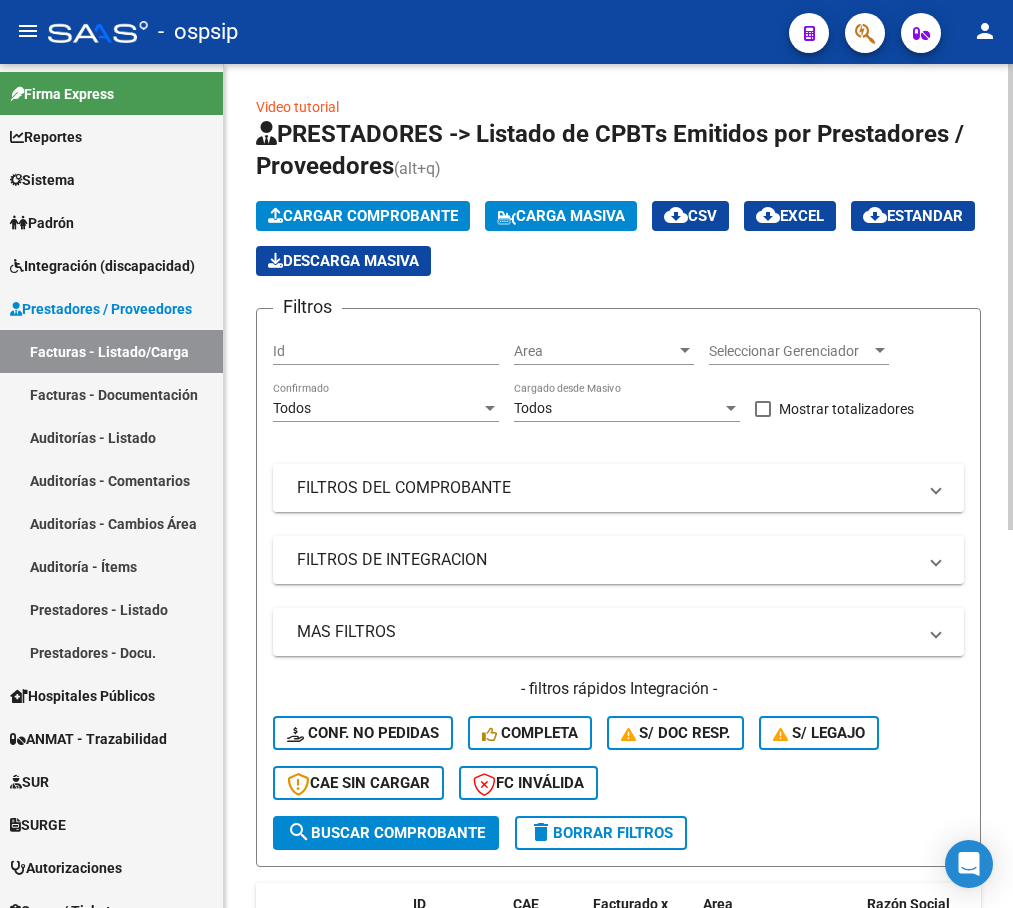 click on "FILTROS DEL COMPROBANTE" at bounding box center [606, 488] 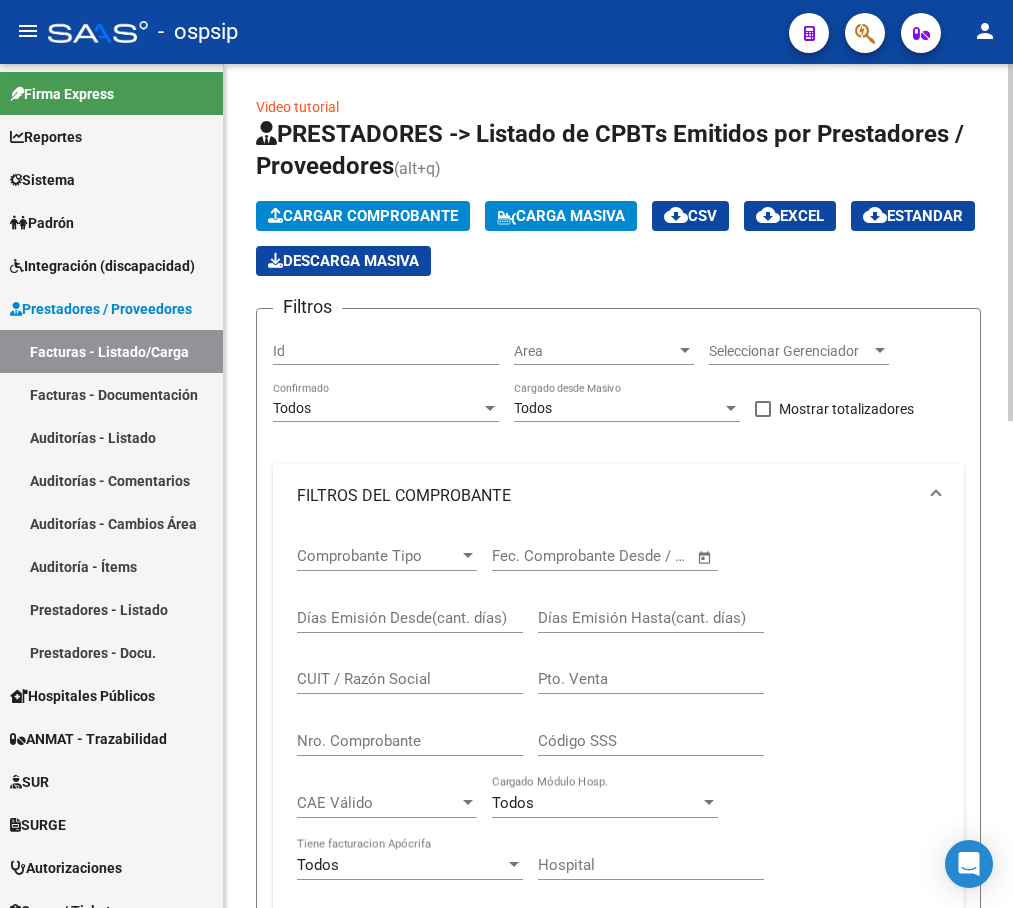 click on "Nro. Comprobante" at bounding box center [410, 741] 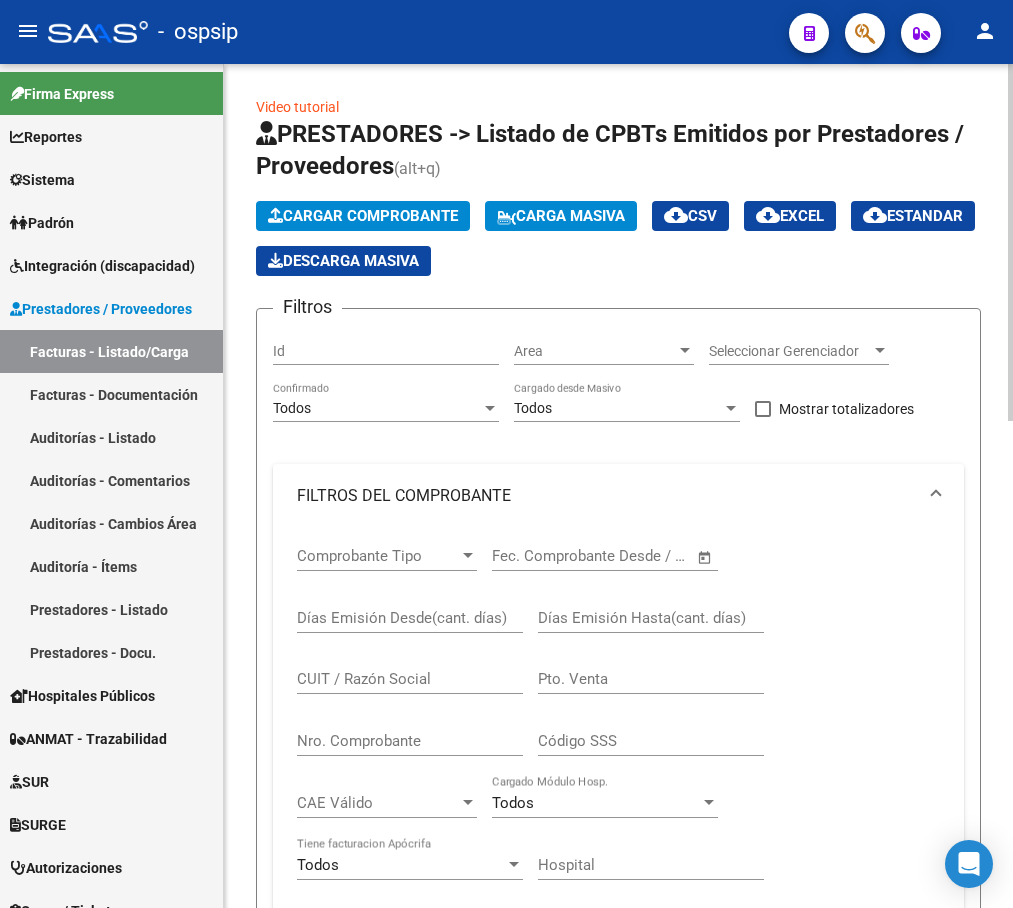 click on "CUIT / Razón Social" 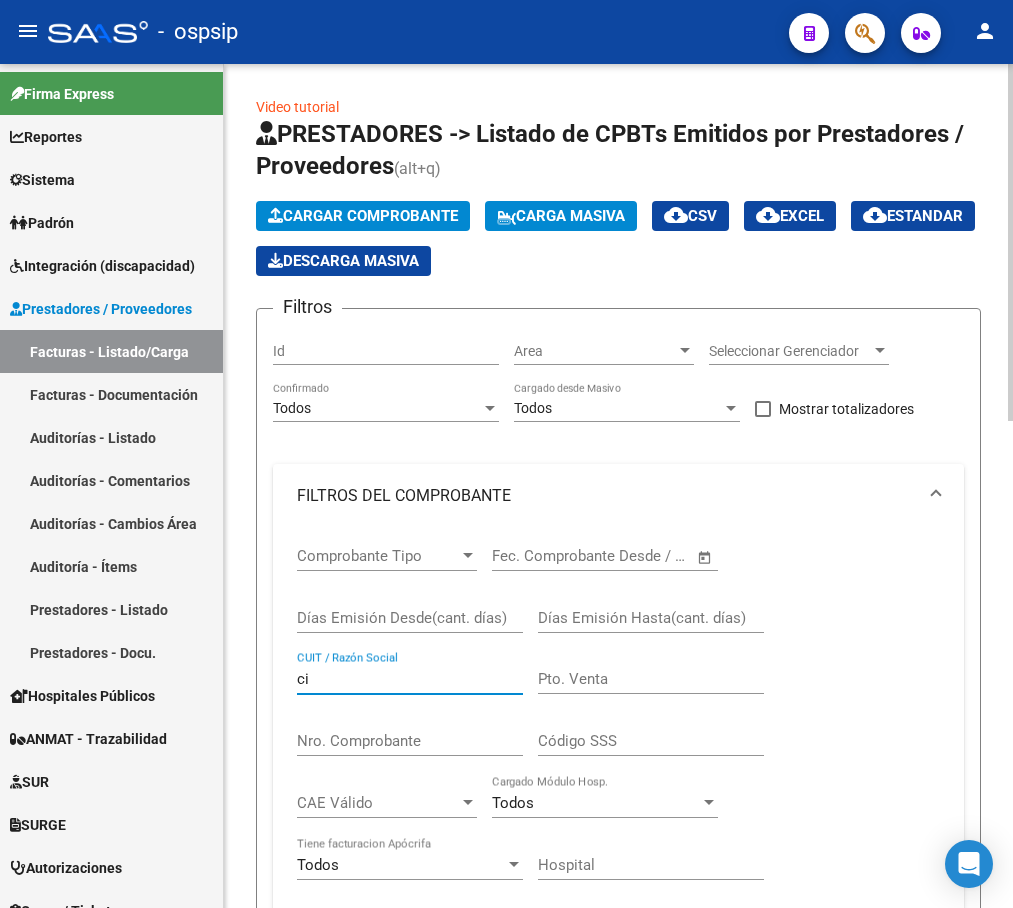 type on "c" 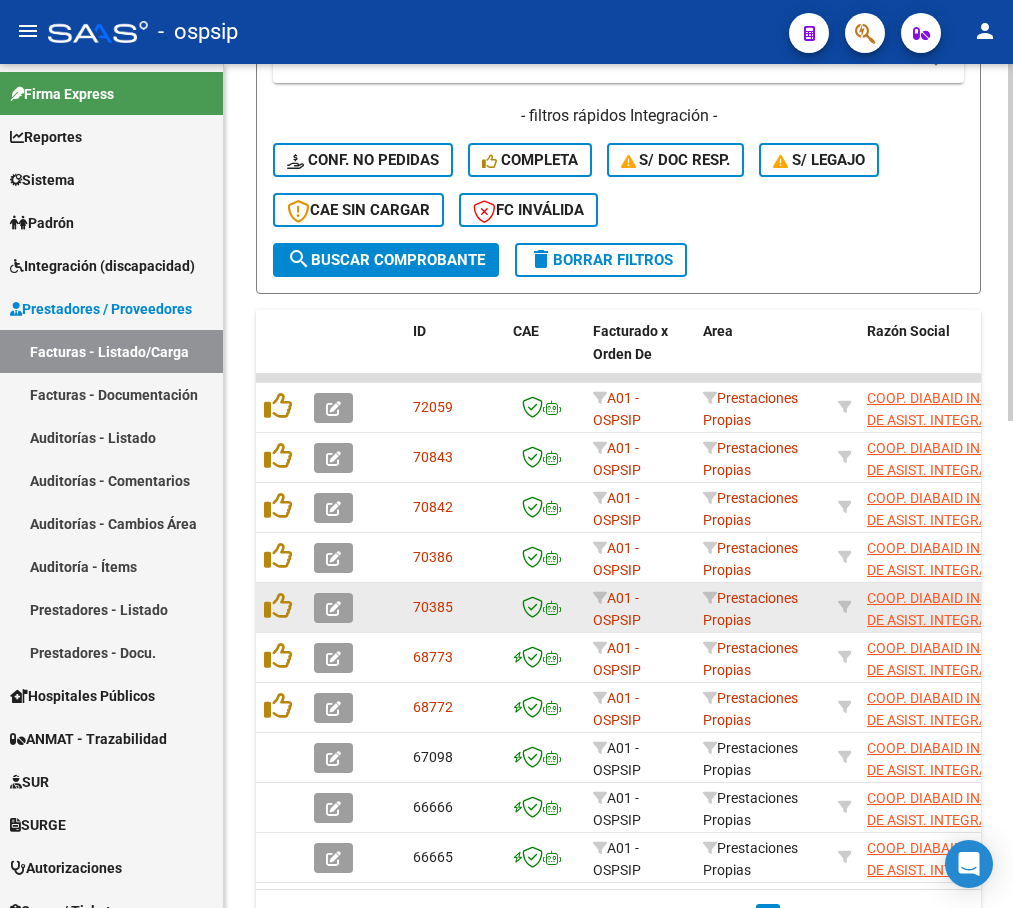 scroll, scrollTop: 1100, scrollLeft: 0, axis: vertical 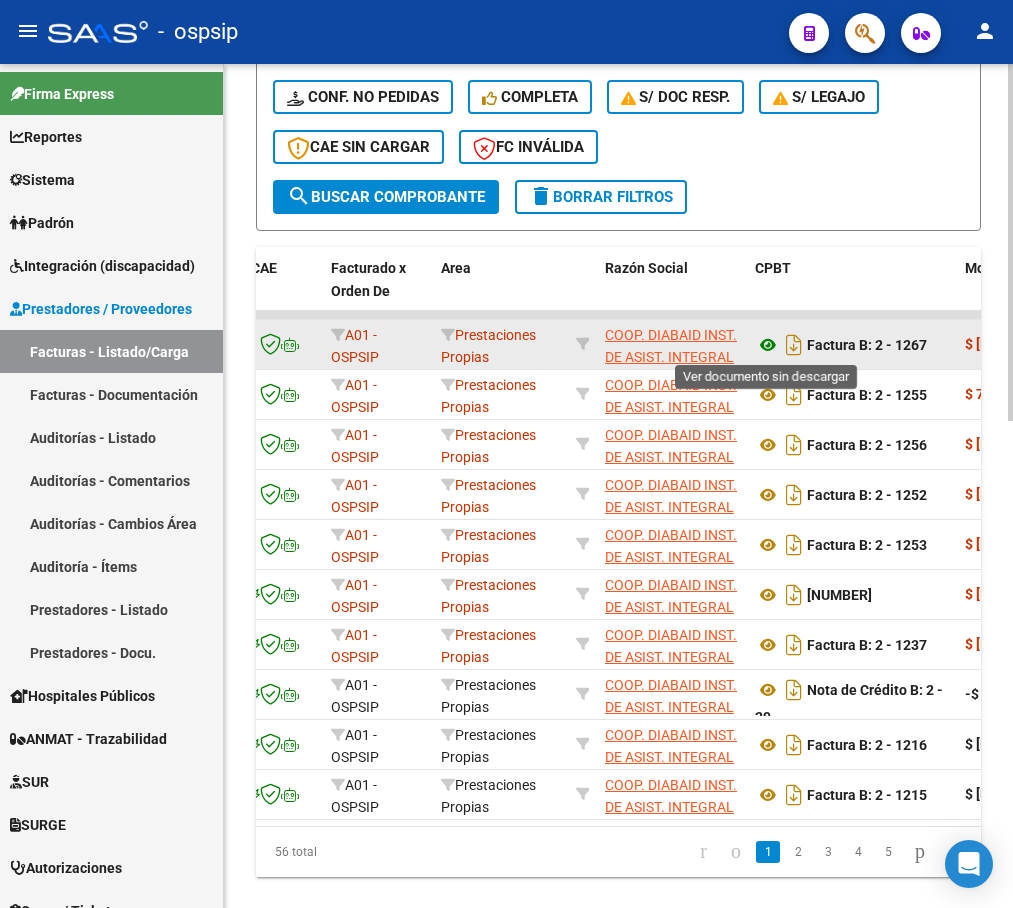 type on "[TEXT]" 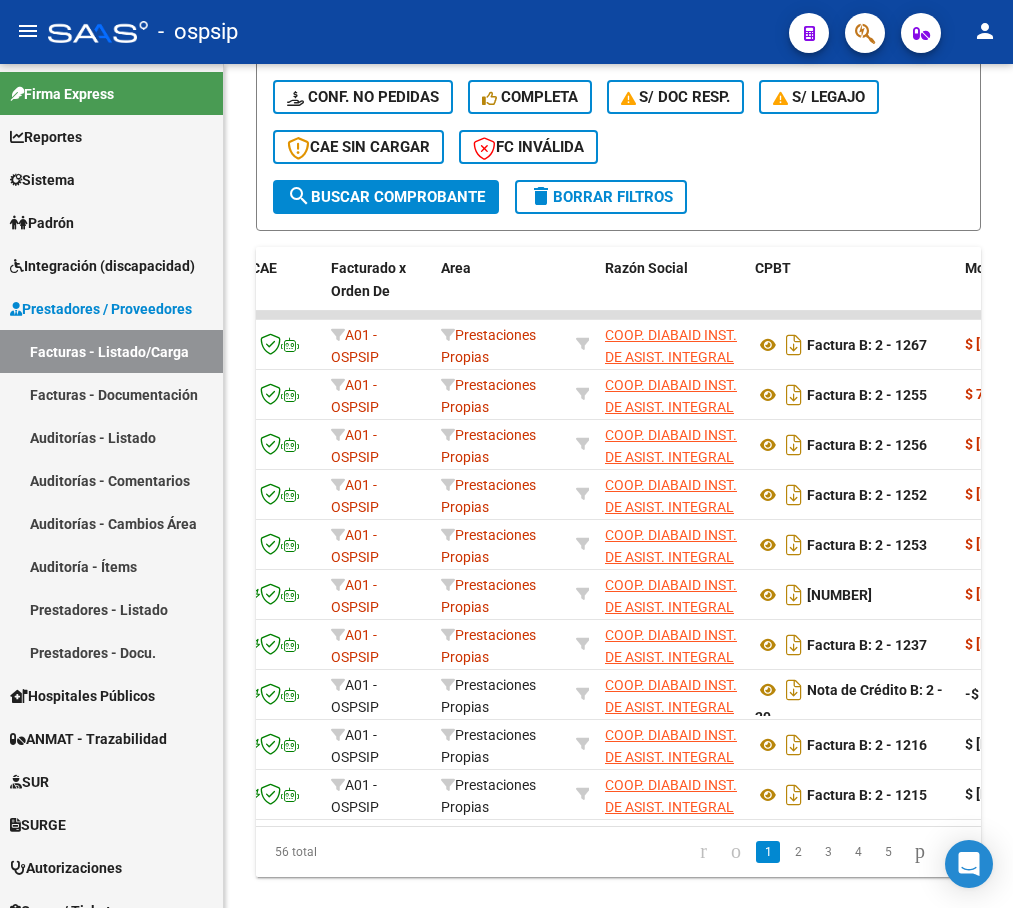 scroll, scrollTop: 728, scrollLeft: 0, axis: vertical 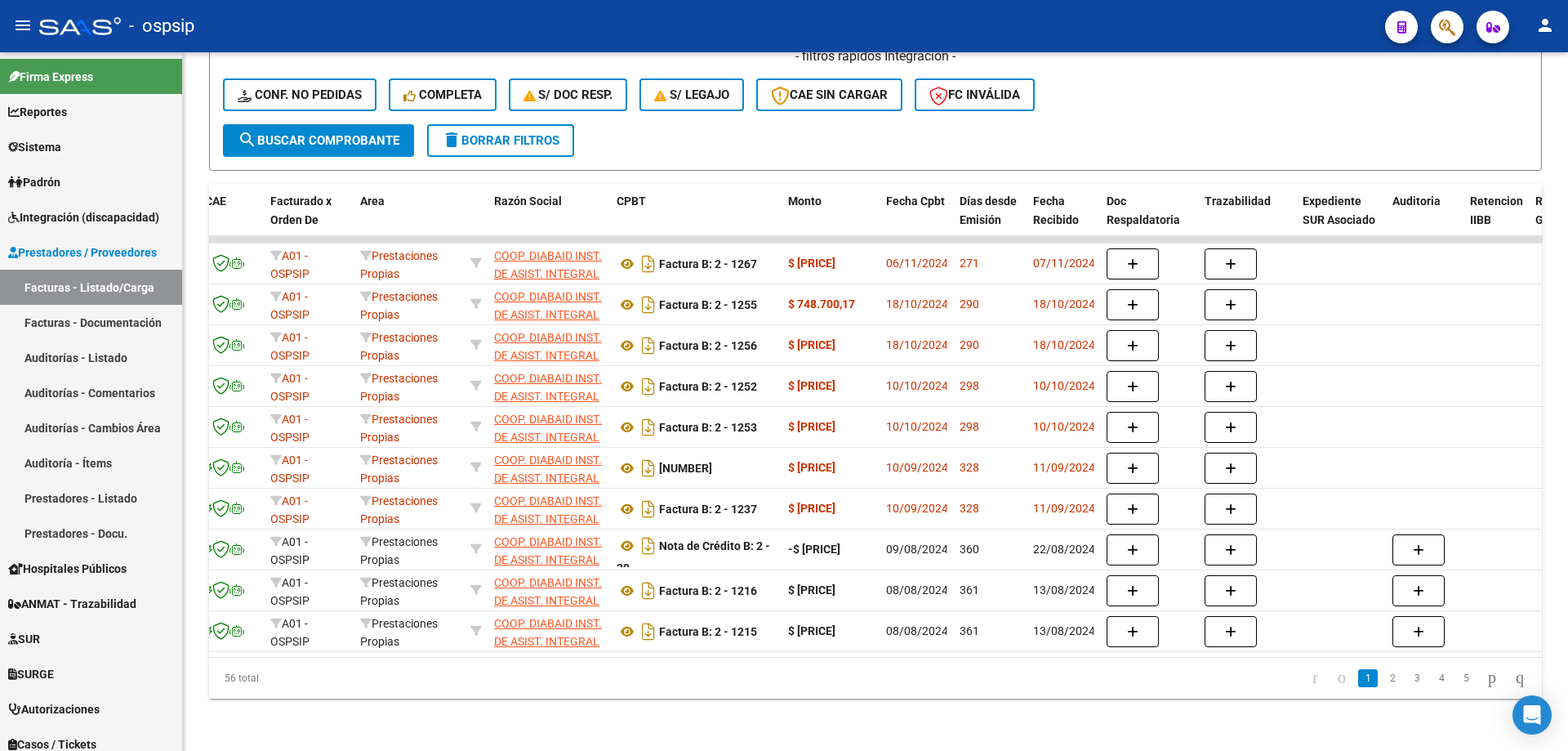 click 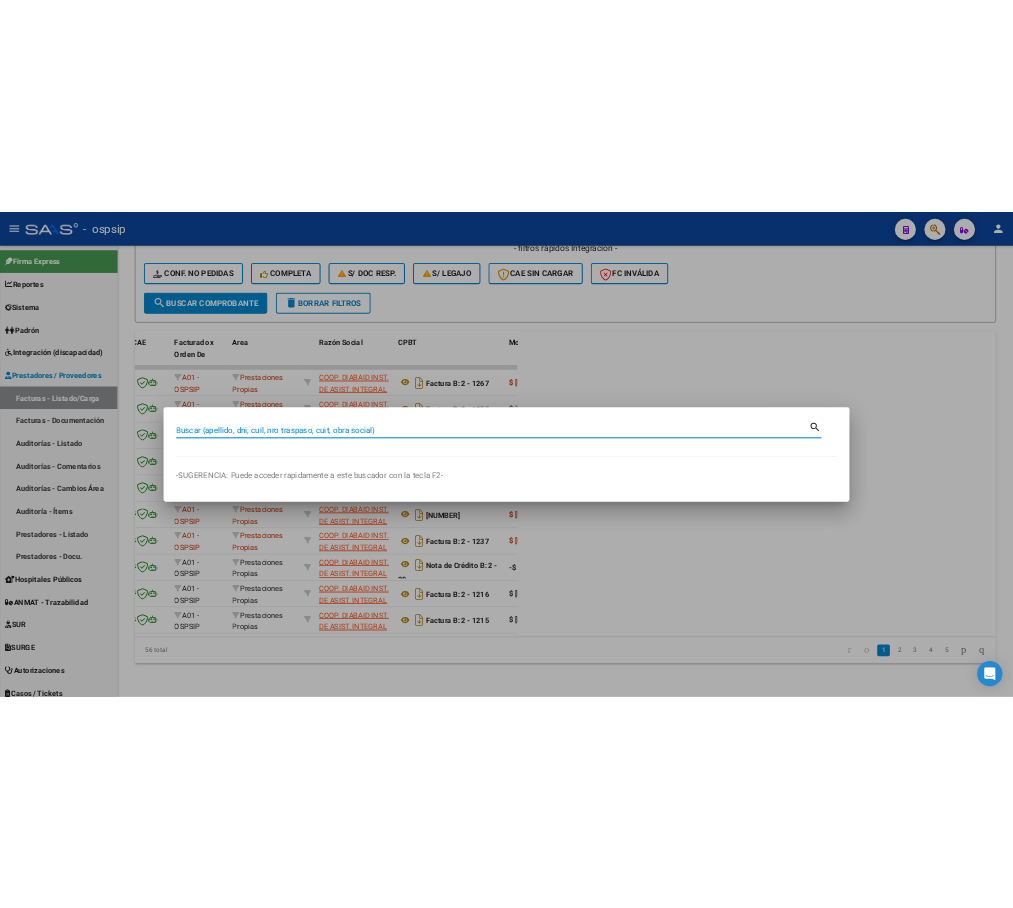 scroll, scrollTop: 1099, scrollLeft: 0, axis: vertical 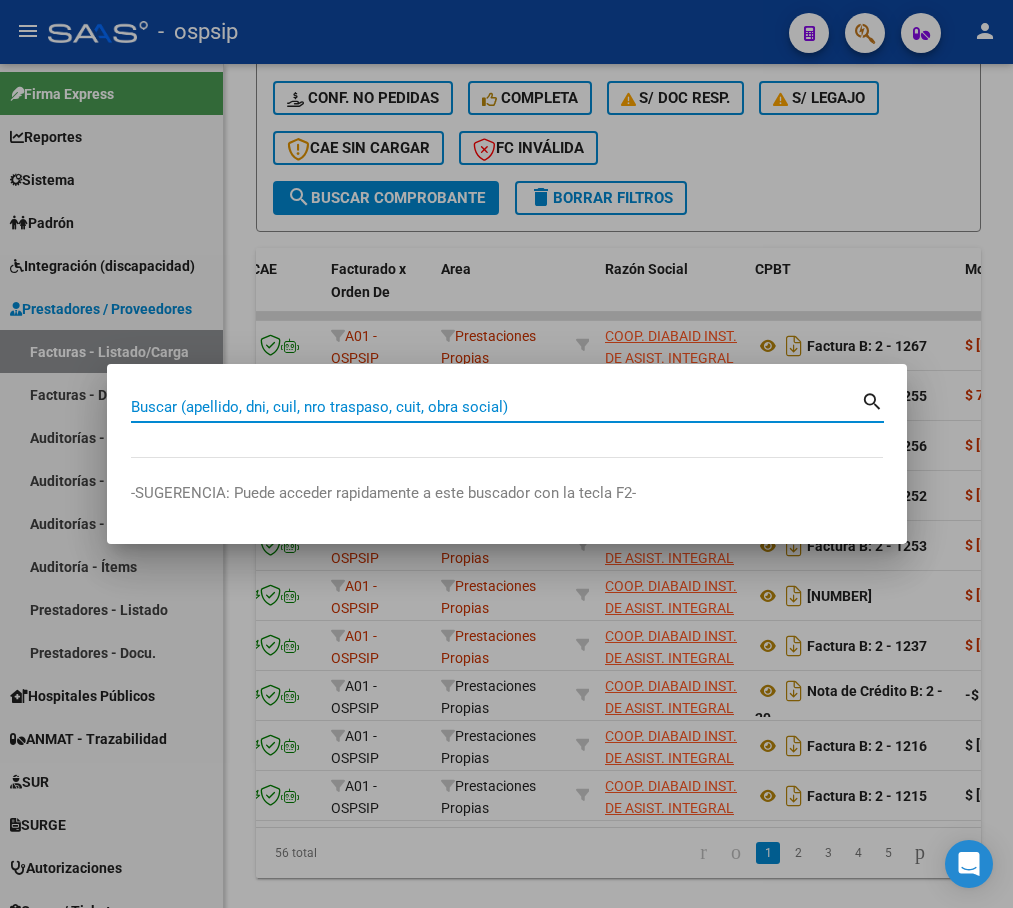 paste on "[CUIL]" 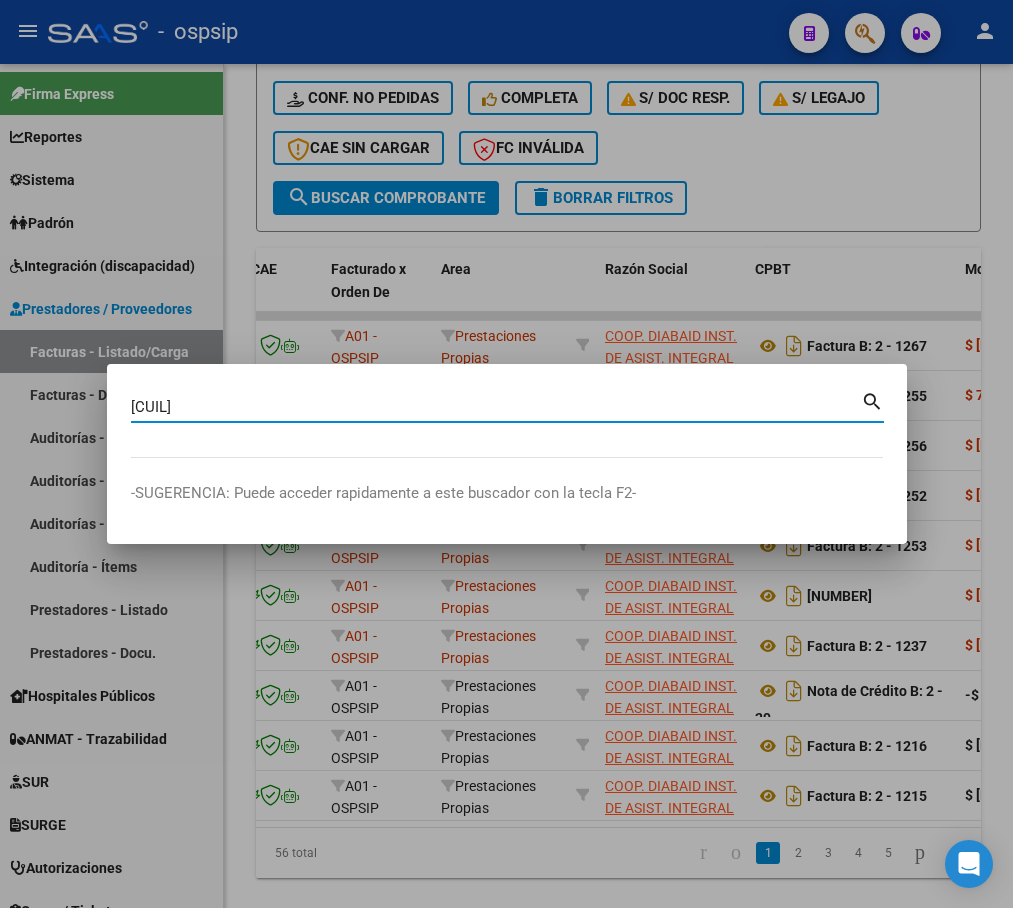 type on "[CUIL]" 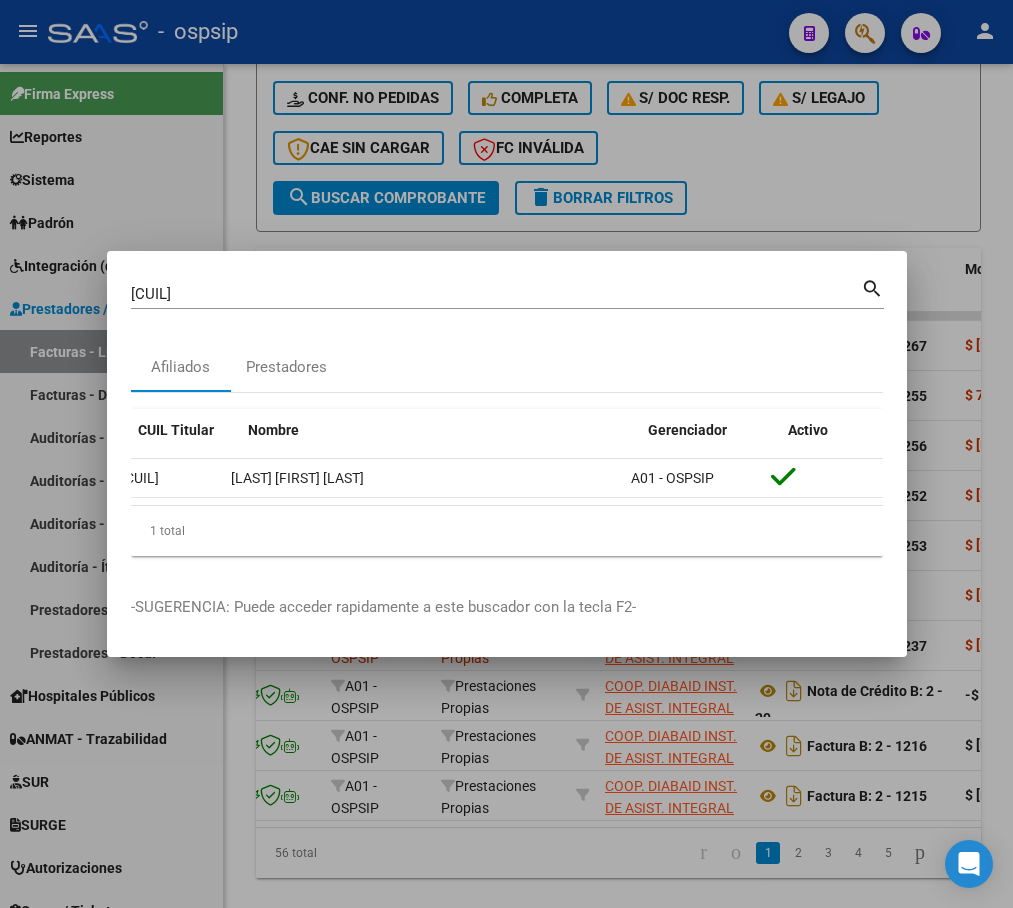 scroll, scrollTop: 0, scrollLeft: 0, axis: both 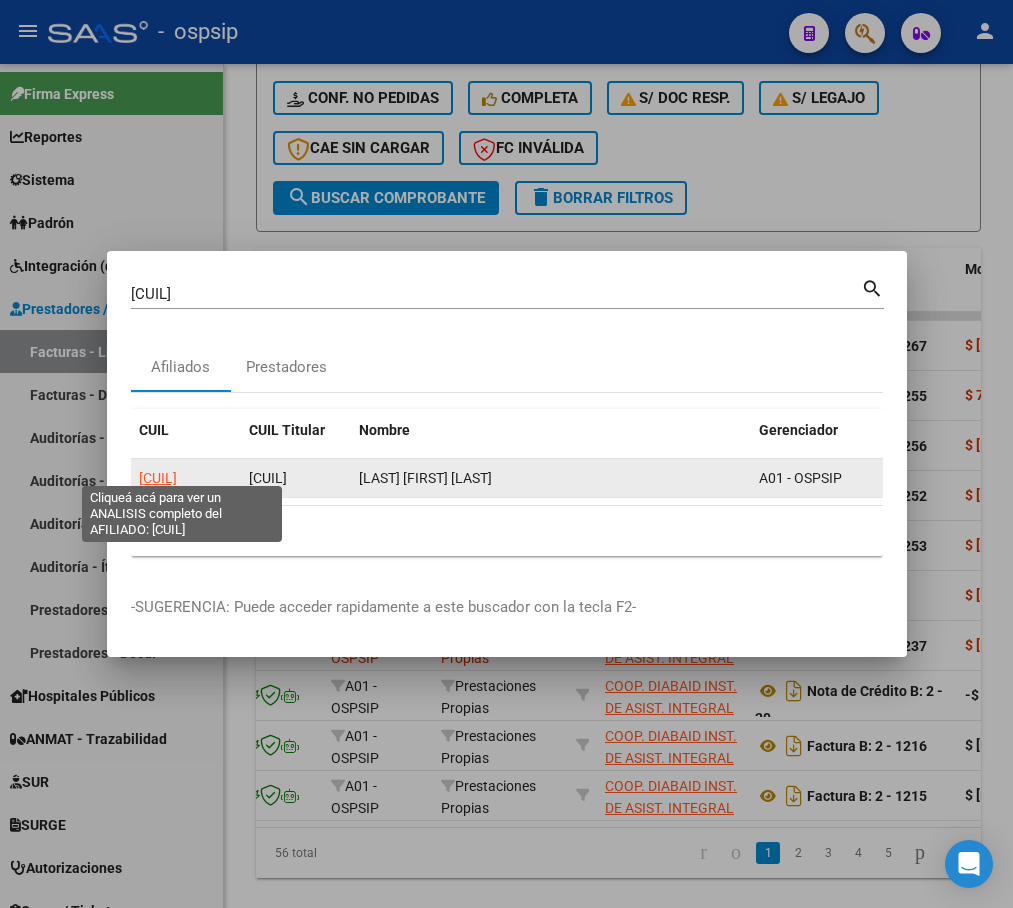 click on "[CUIL]" 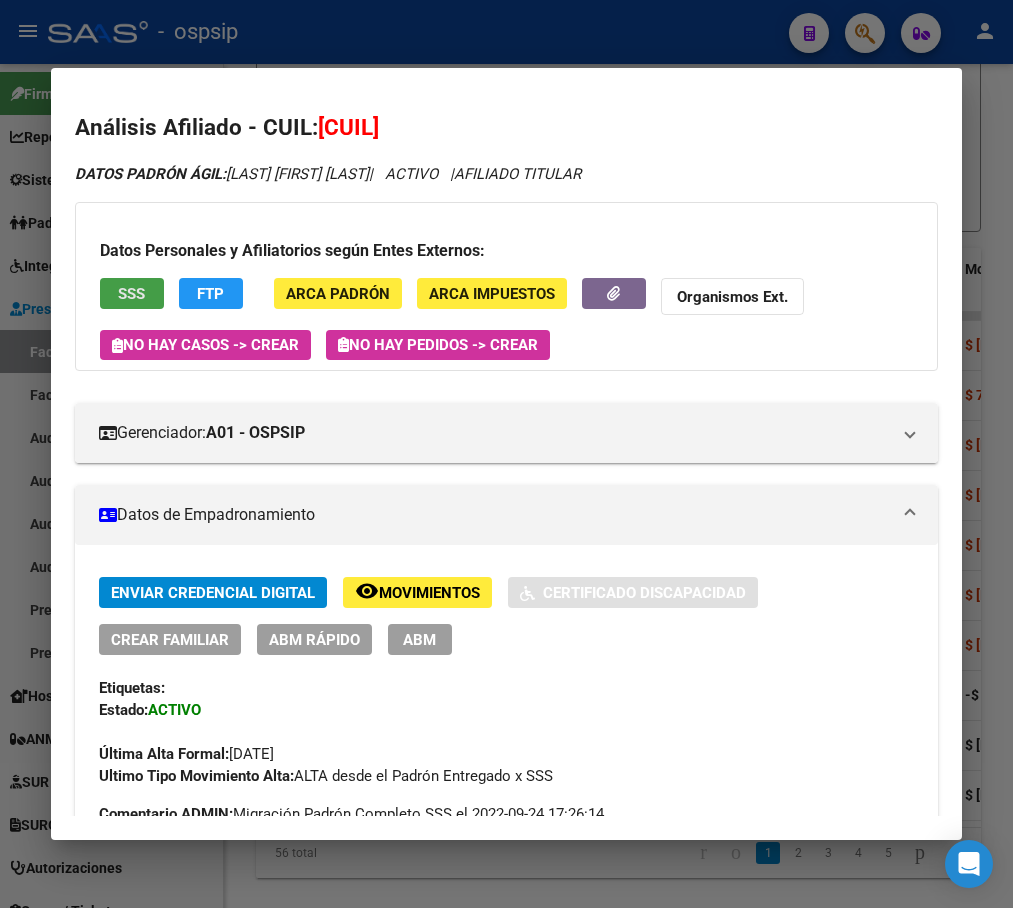 click on "SSS" at bounding box center [132, 293] 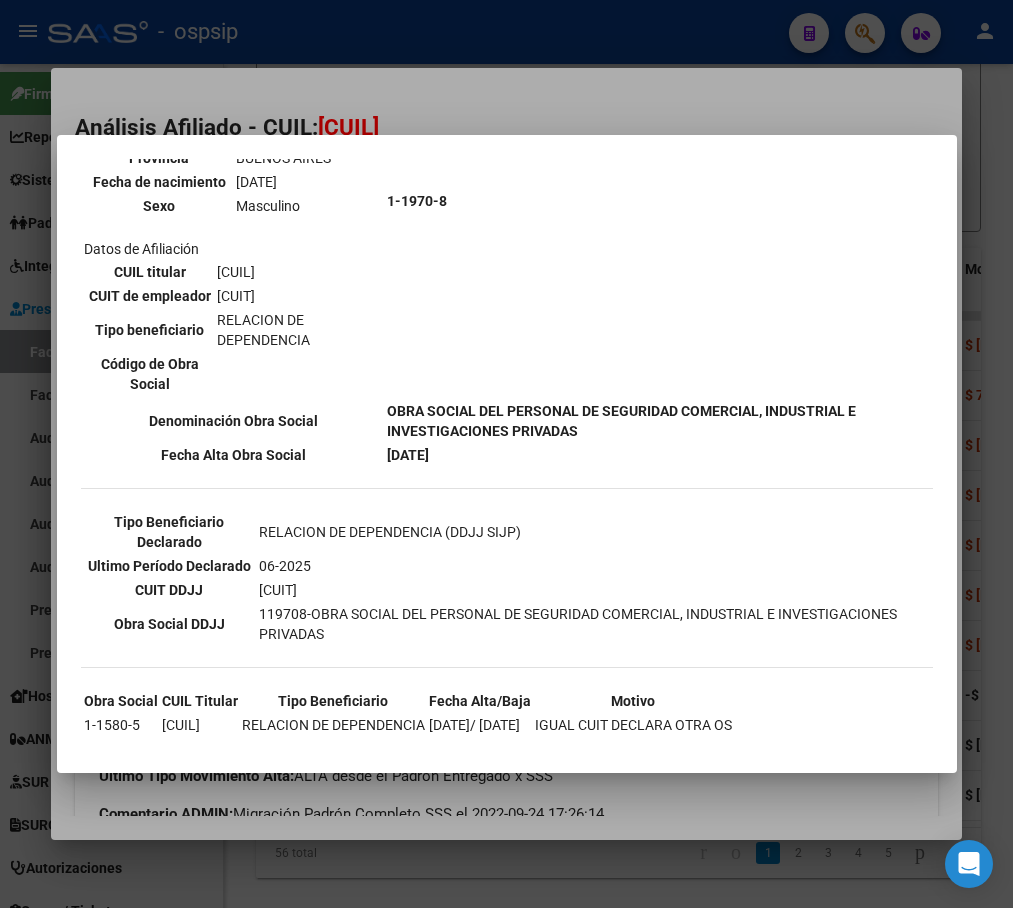 scroll, scrollTop: 287, scrollLeft: 0, axis: vertical 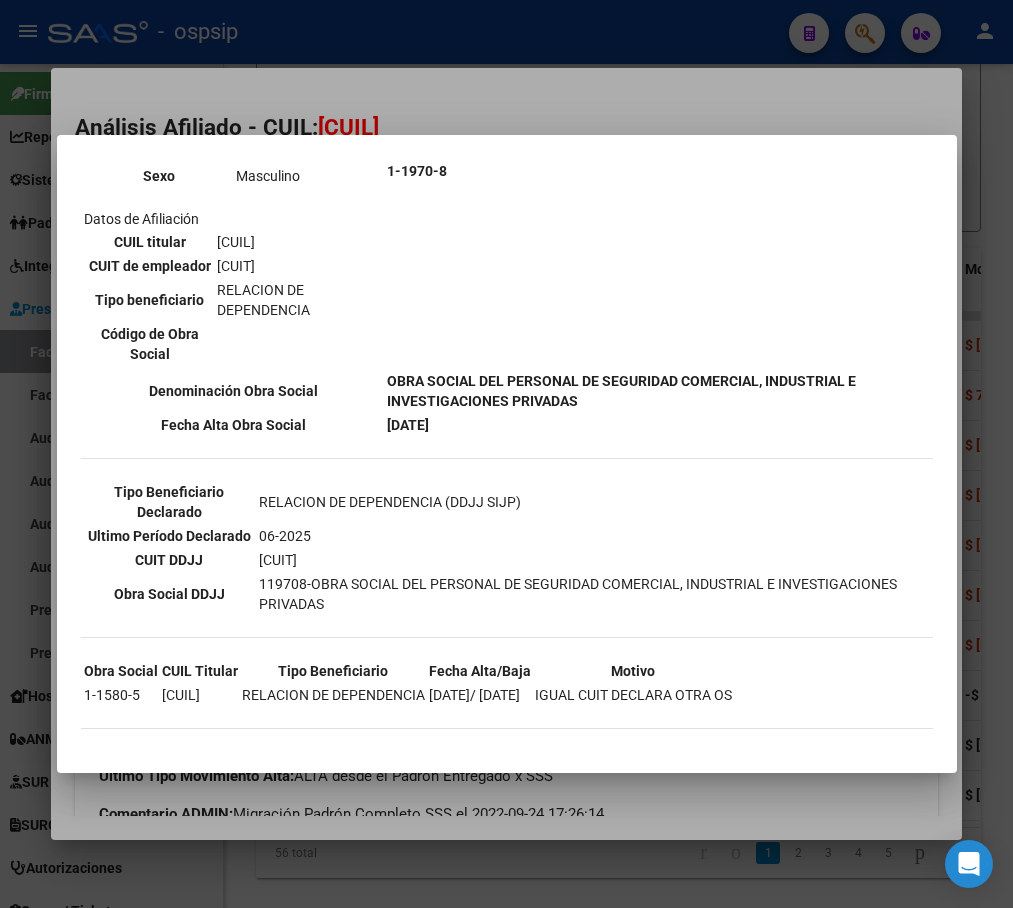 drag, startPoint x: 997, startPoint y: 222, endPoint x: 922, endPoint y: 156, distance: 99.90495 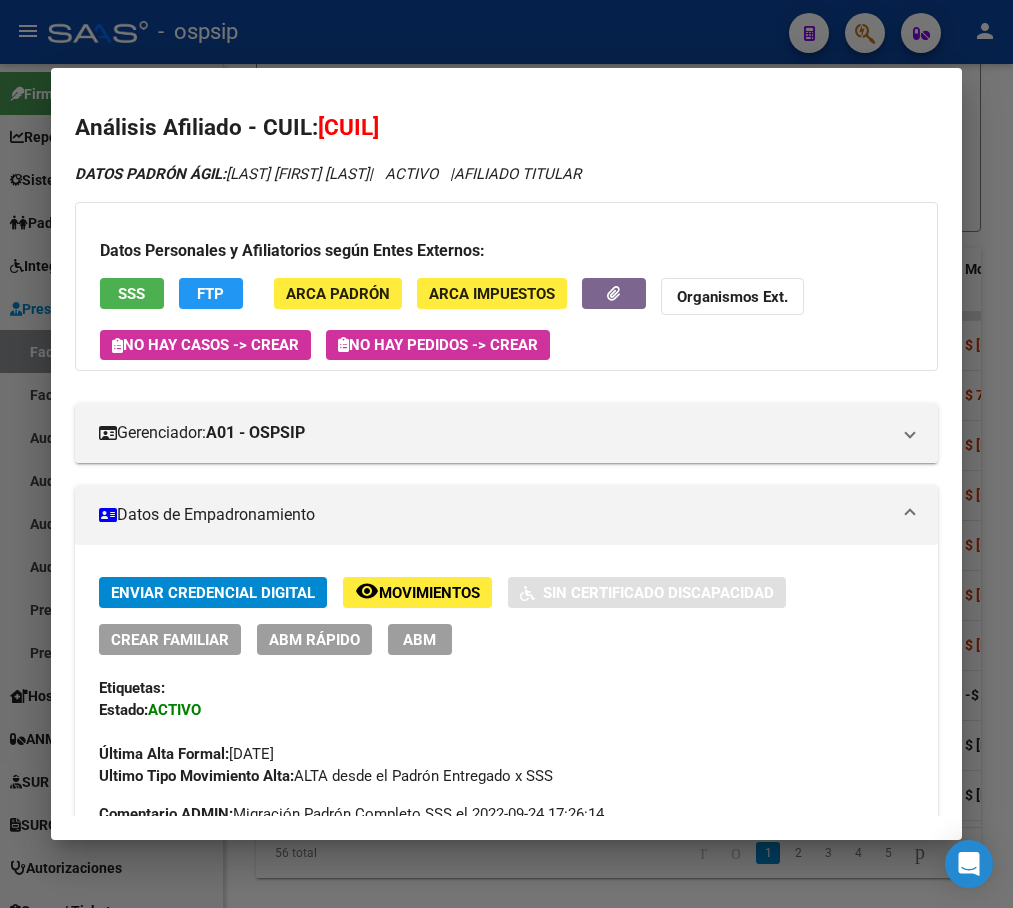 click at bounding box center [506, 454] 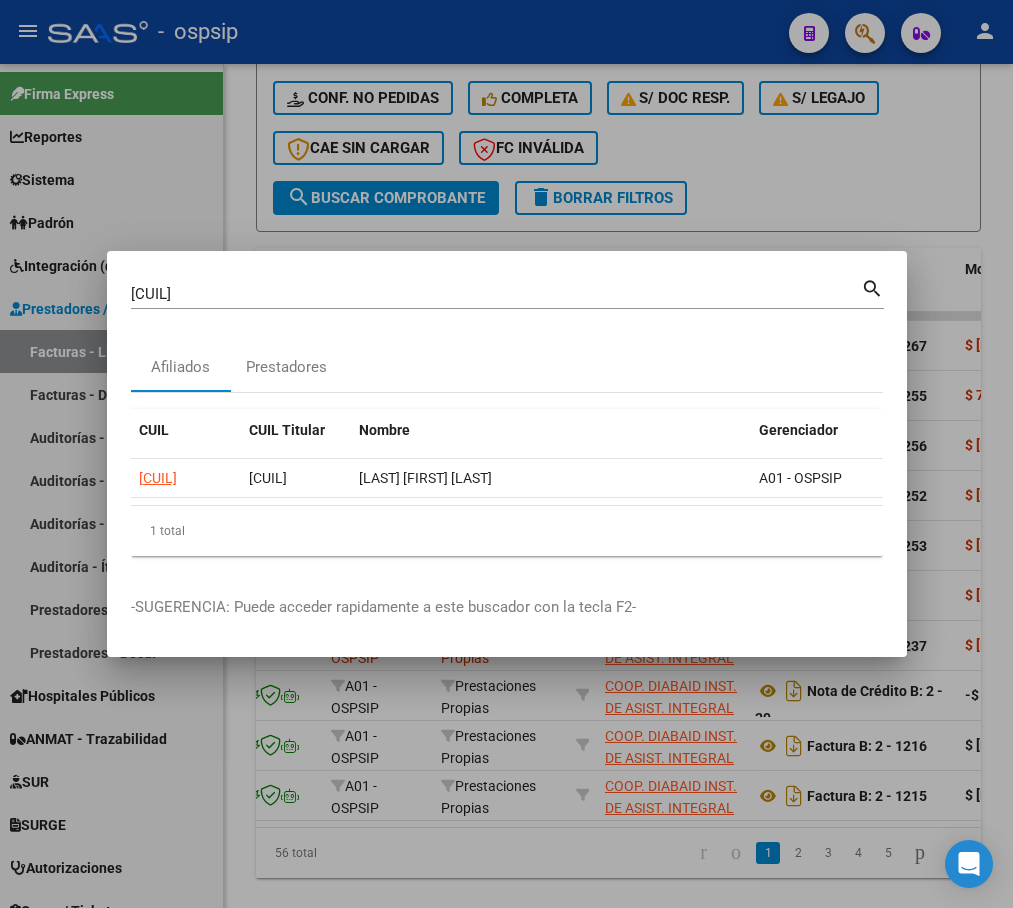 click at bounding box center (506, 454) 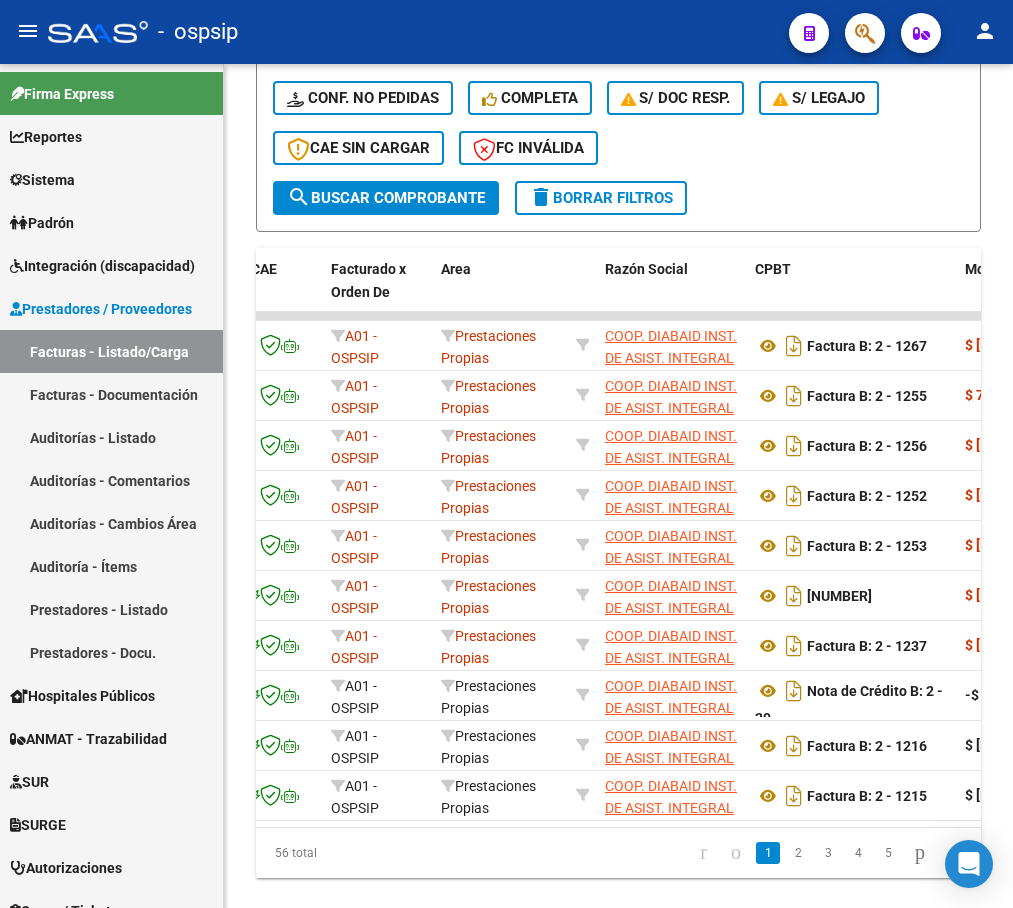 click 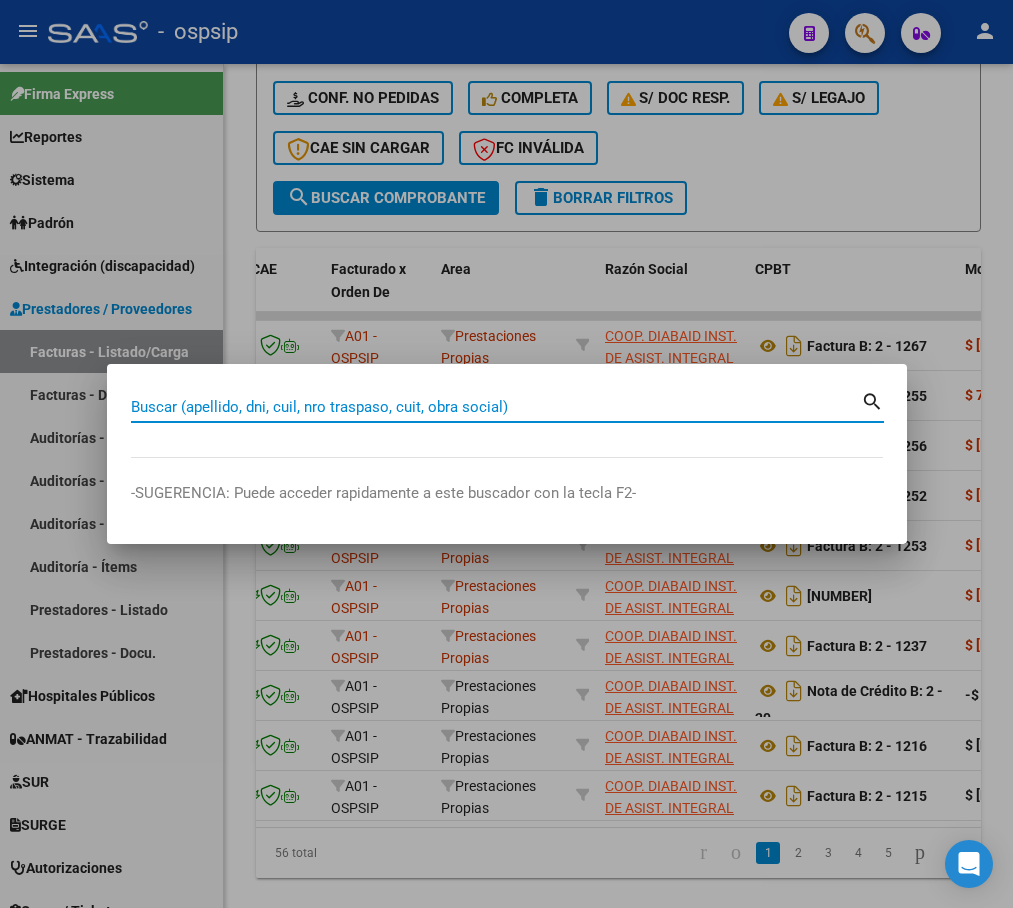 paste on "[CUIL]" 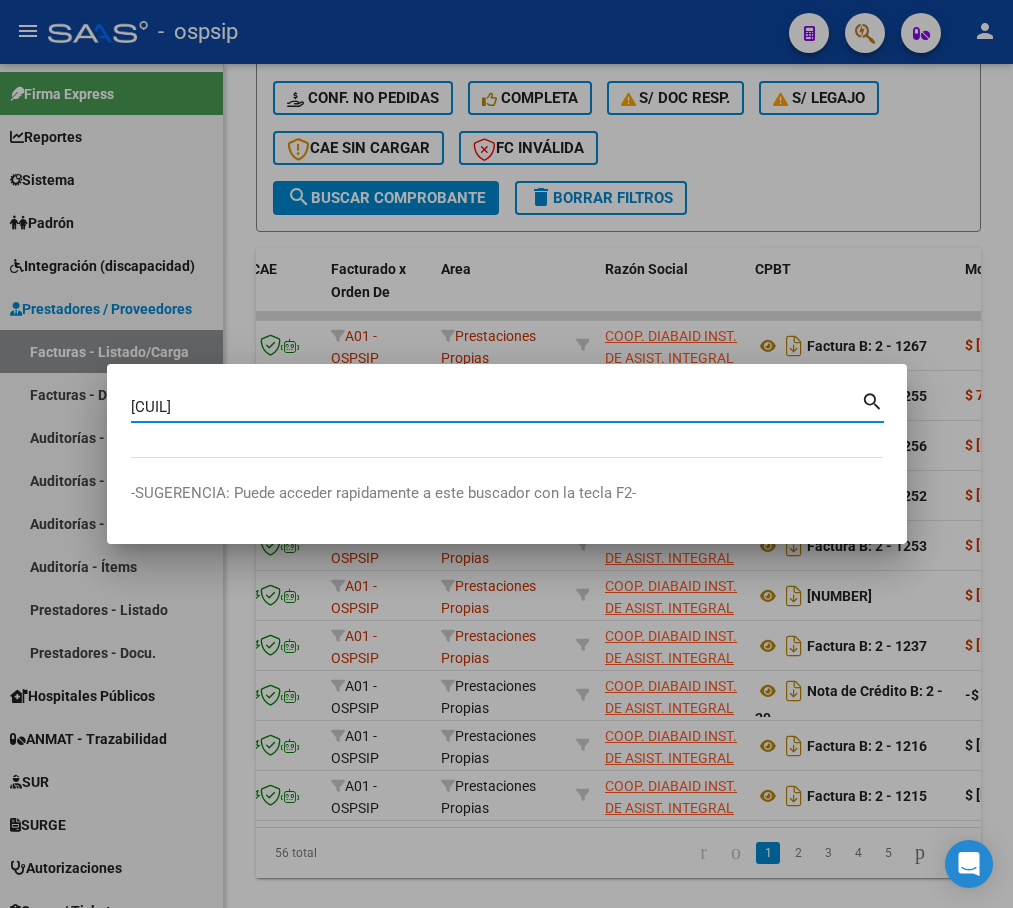 type on "[CUIL]" 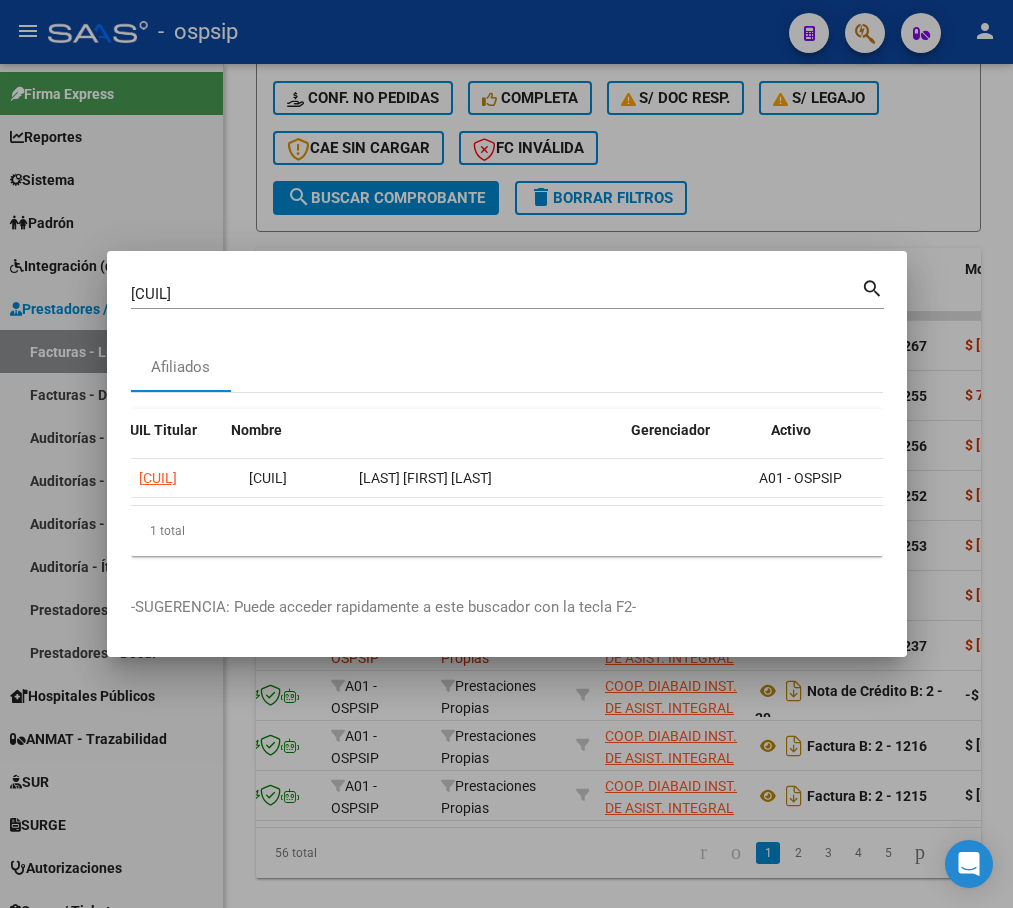 scroll, scrollTop: 0, scrollLeft: 128, axis: horizontal 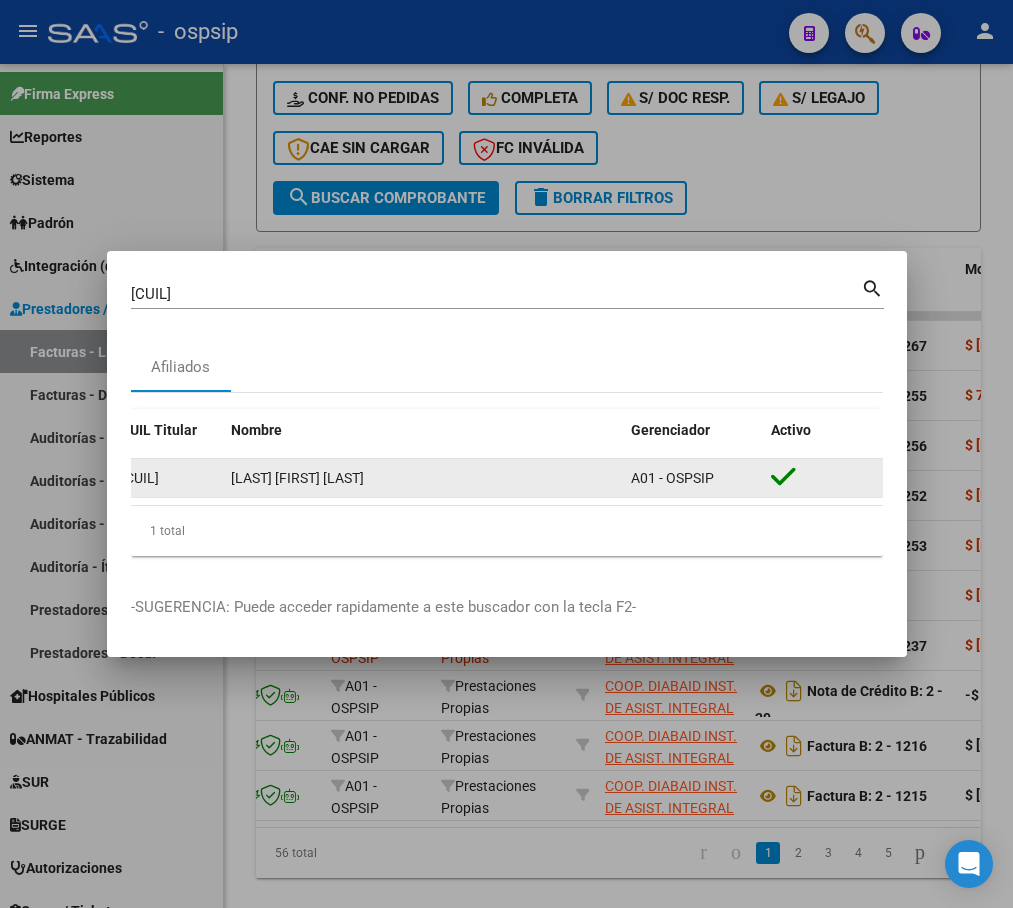 drag, startPoint x: 303, startPoint y: 491, endPoint x: 119, endPoint y: 497, distance: 184.0978 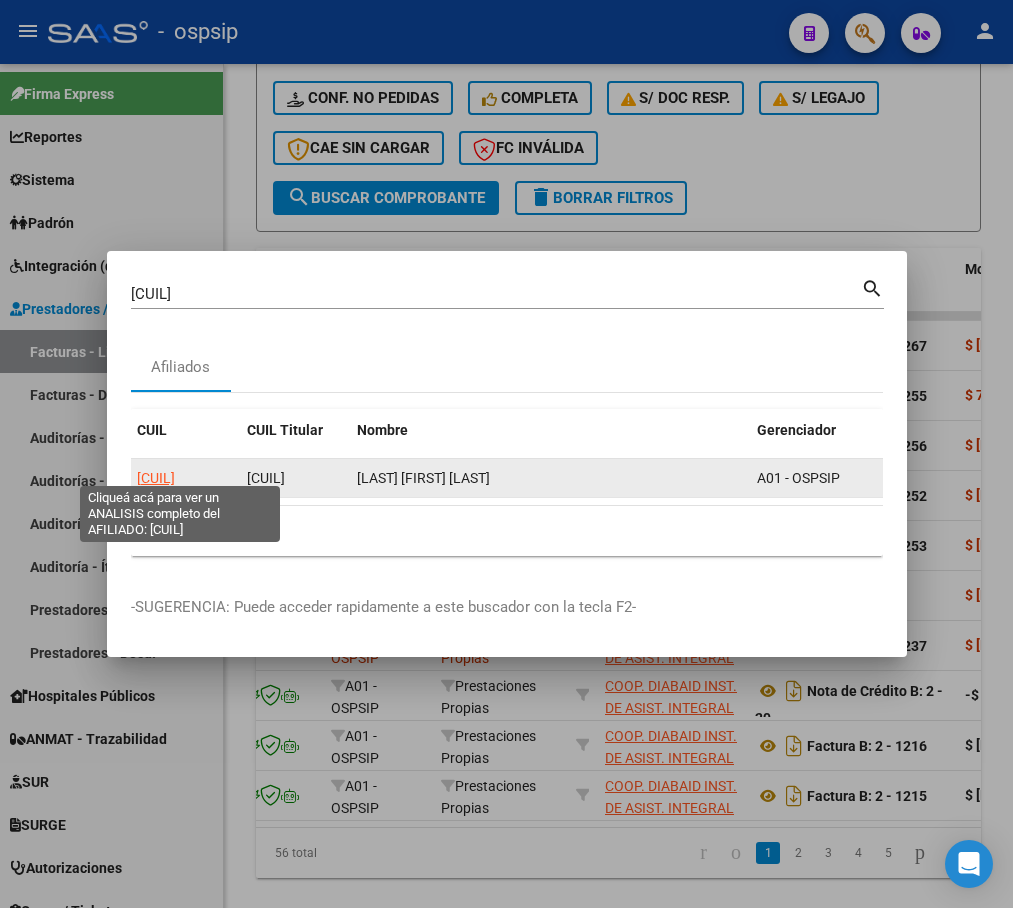 click on "[CUIL]" 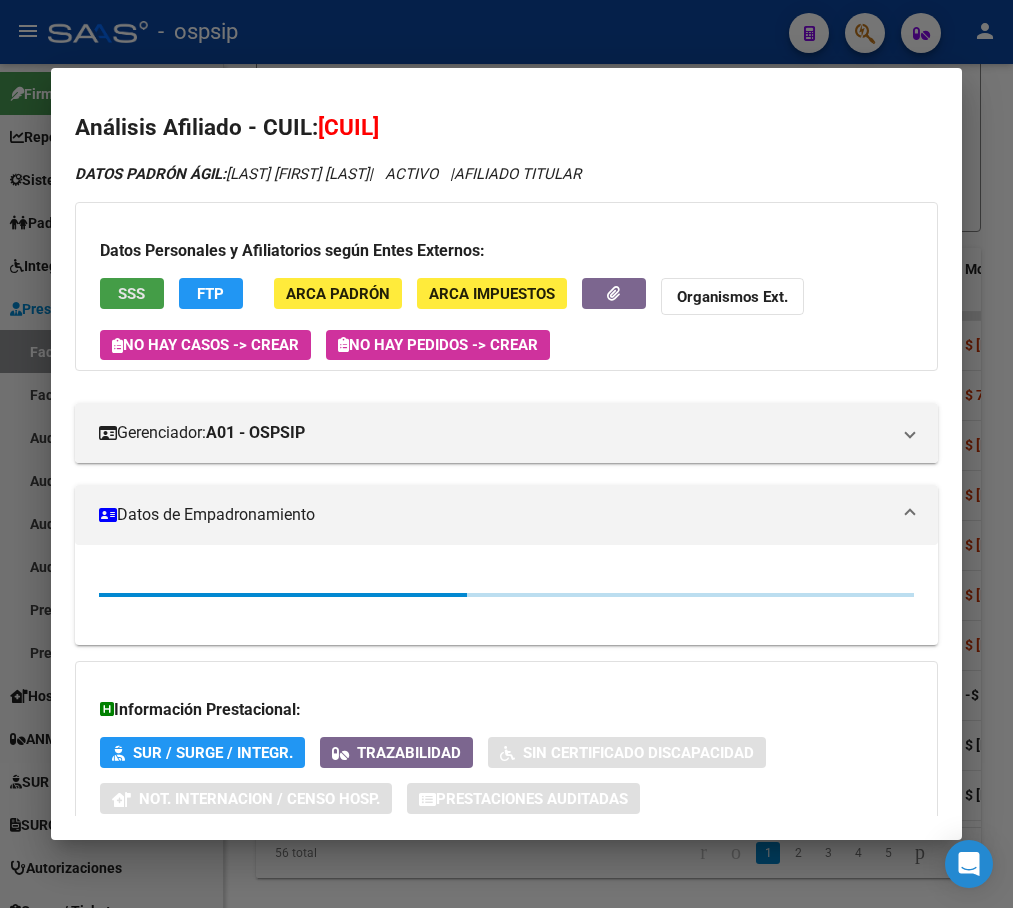 click on "SSS" at bounding box center [131, 294] 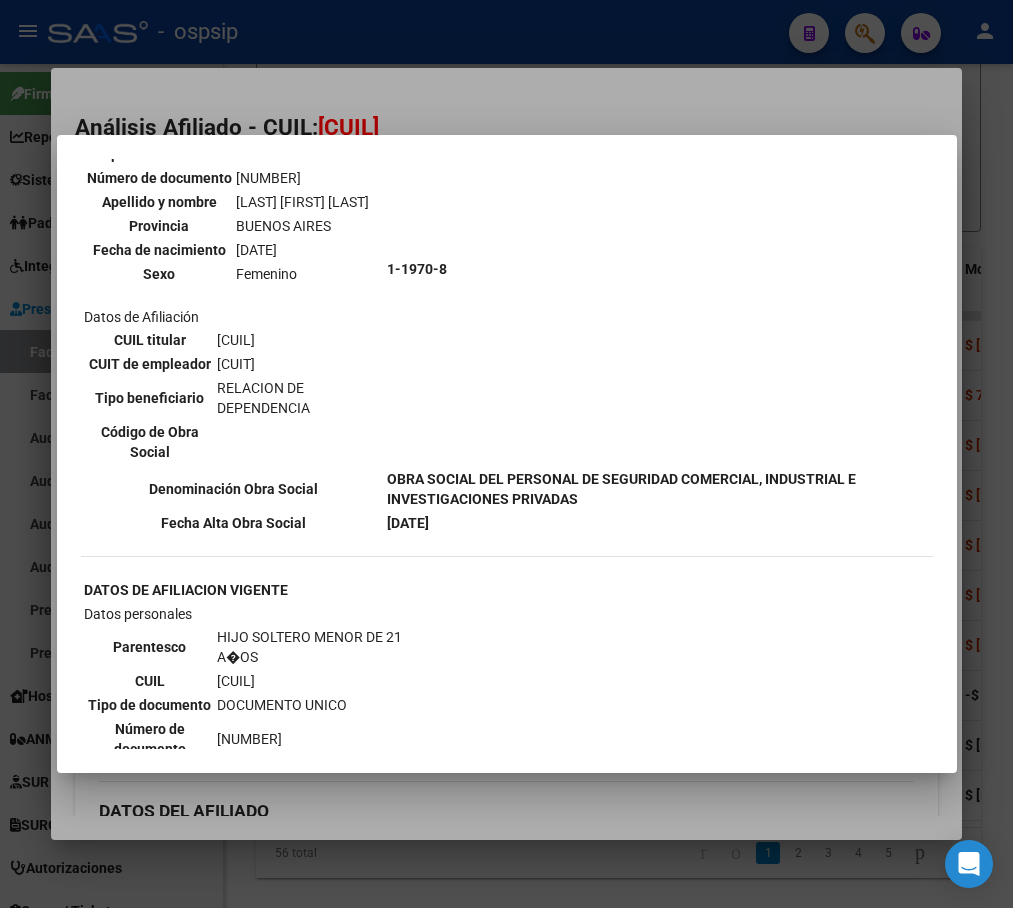 scroll, scrollTop: 900, scrollLeft: 0, axis: vertical 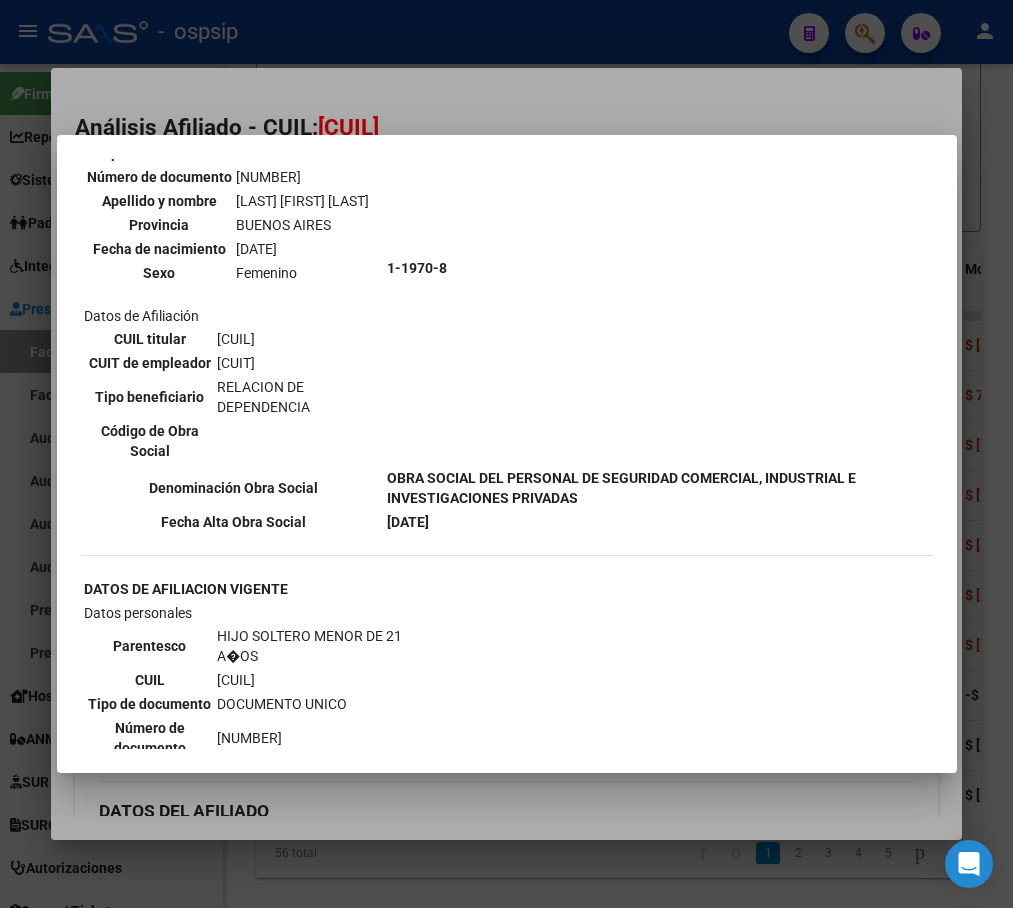 drag, startPoint x: 881, startPoint y: 369, endPoint x: 870, endPoint y: 345, distance: 26.400757 